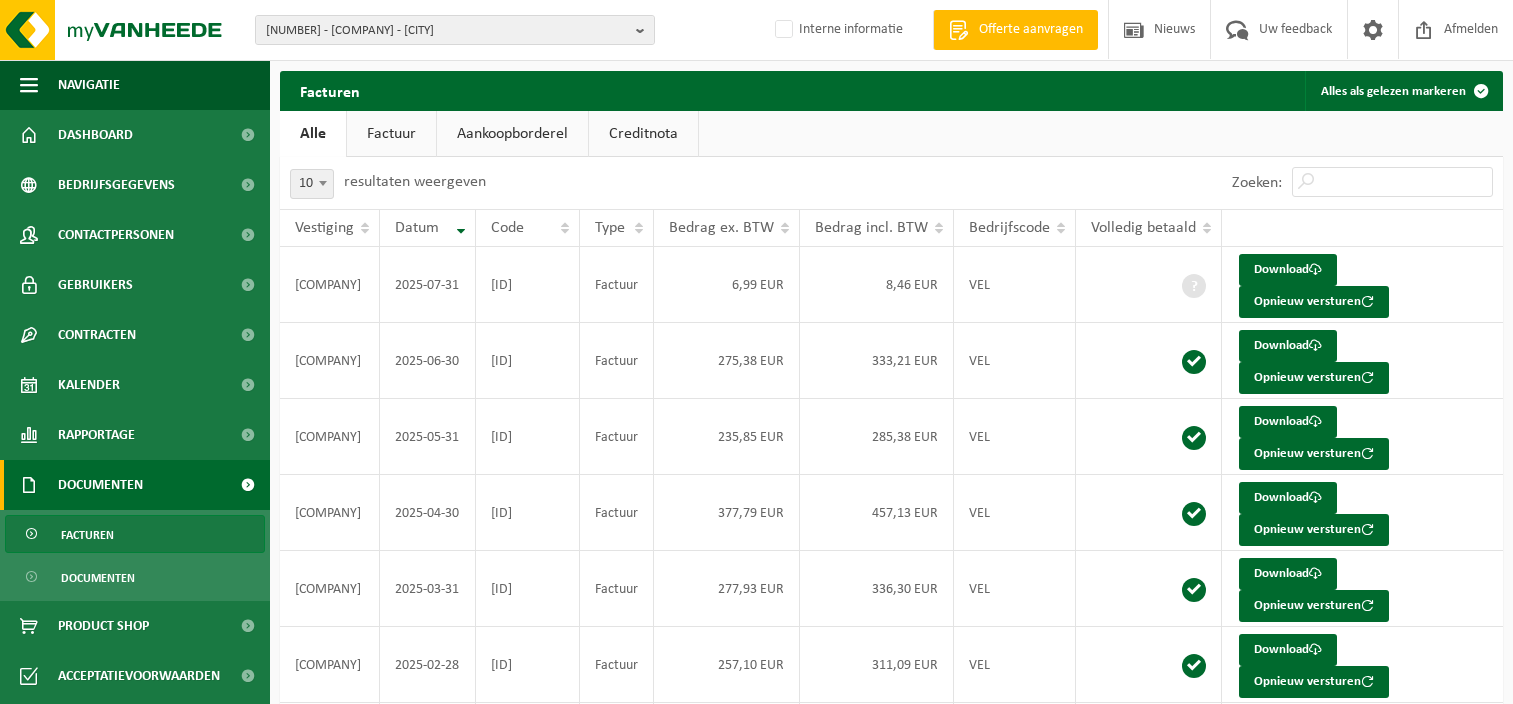 scroll, scrollTop: 0, scrollLeft: 0, axis: both 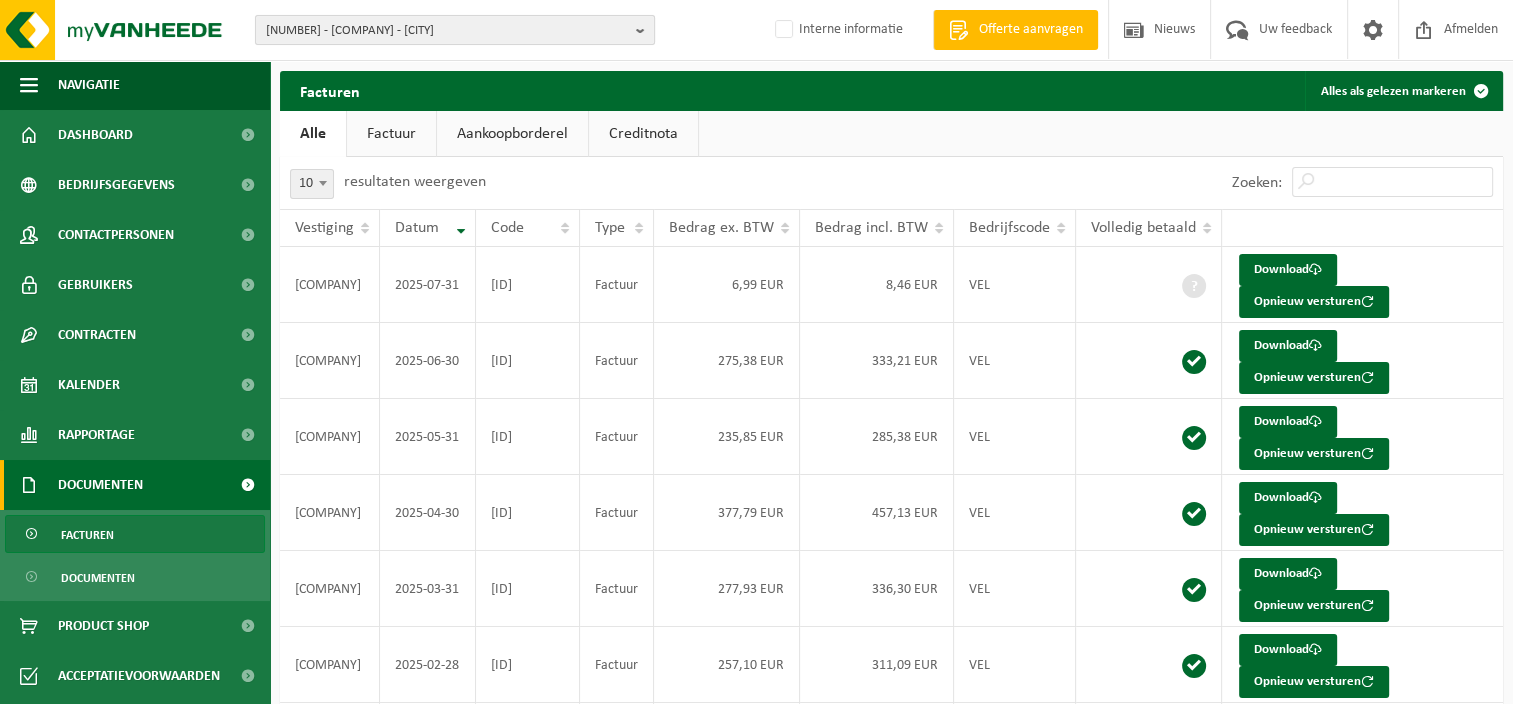 click on "10-857350 - NRPM SRL - HUY" at bounding box center [447, 31] 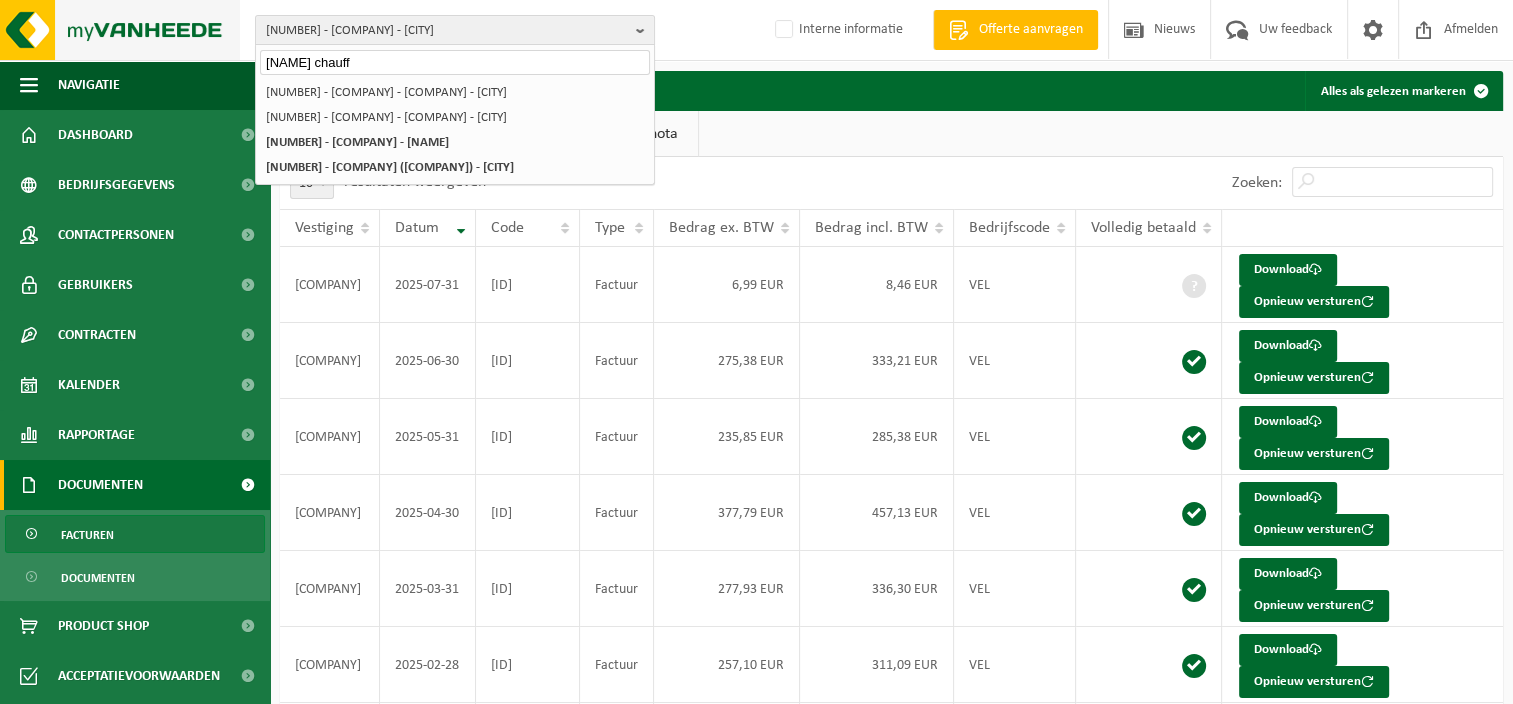 drag, startPoint x: 335, startPoint y: 56, endPoint x: 236, endPoint y: 56, distance: 99 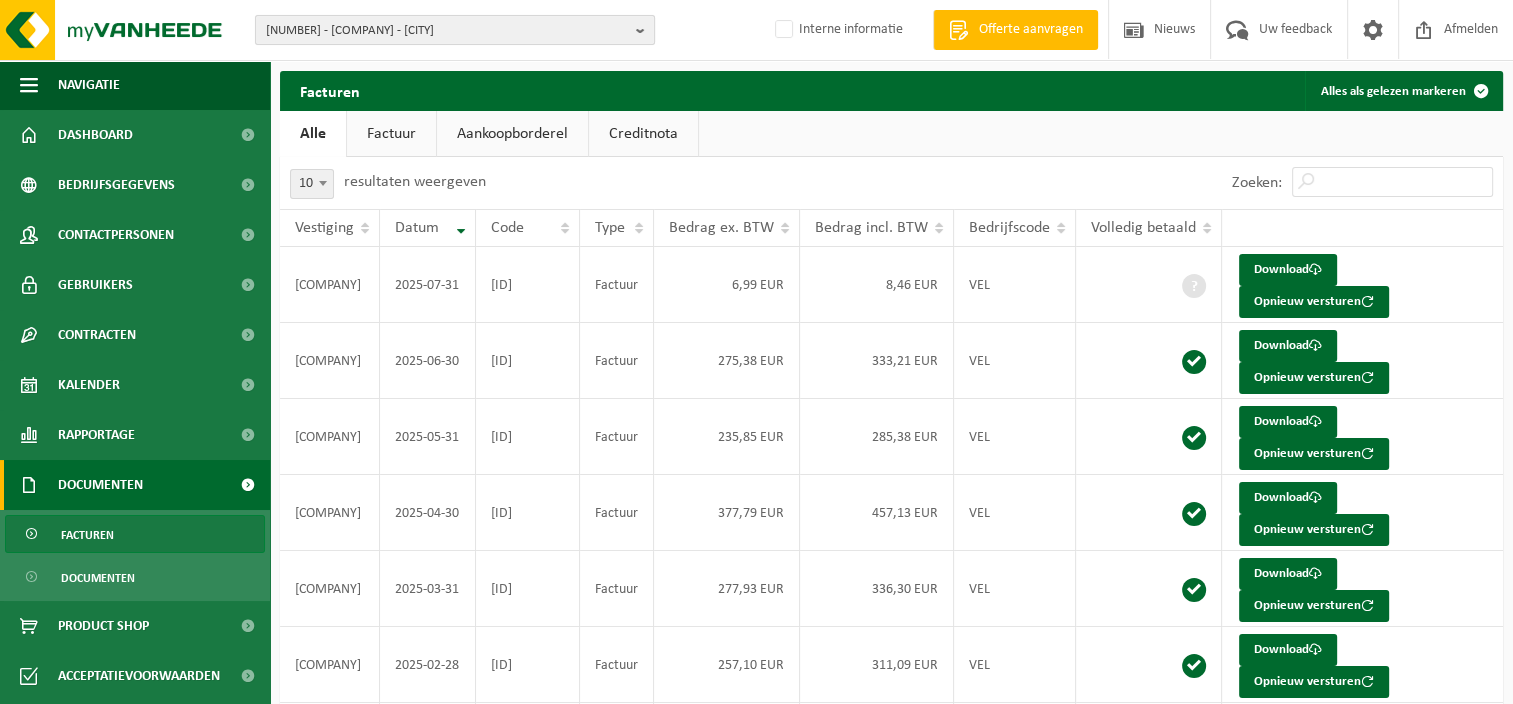 click on "10-857350 - NRPM SRL - HUY" at bounding box center [447, 31] 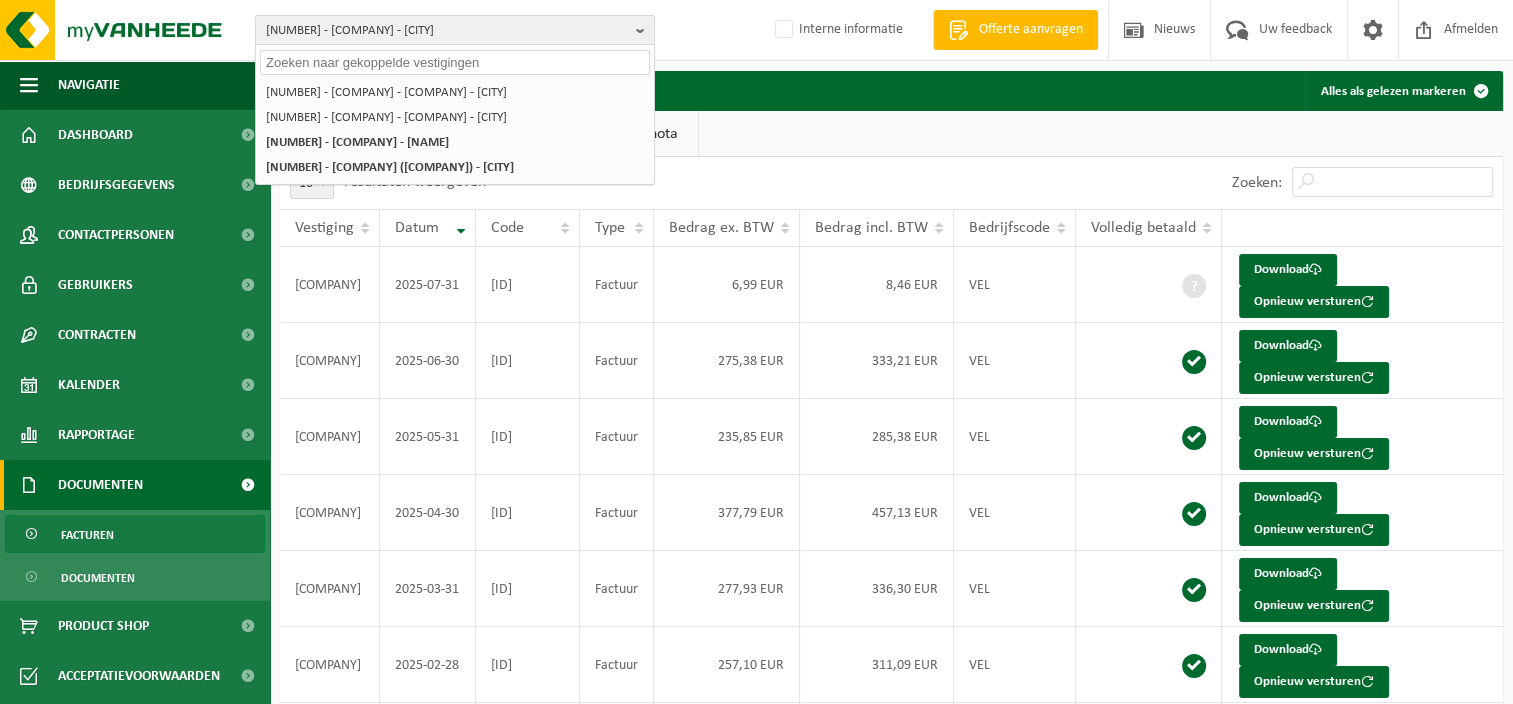 paste on "10-953729" 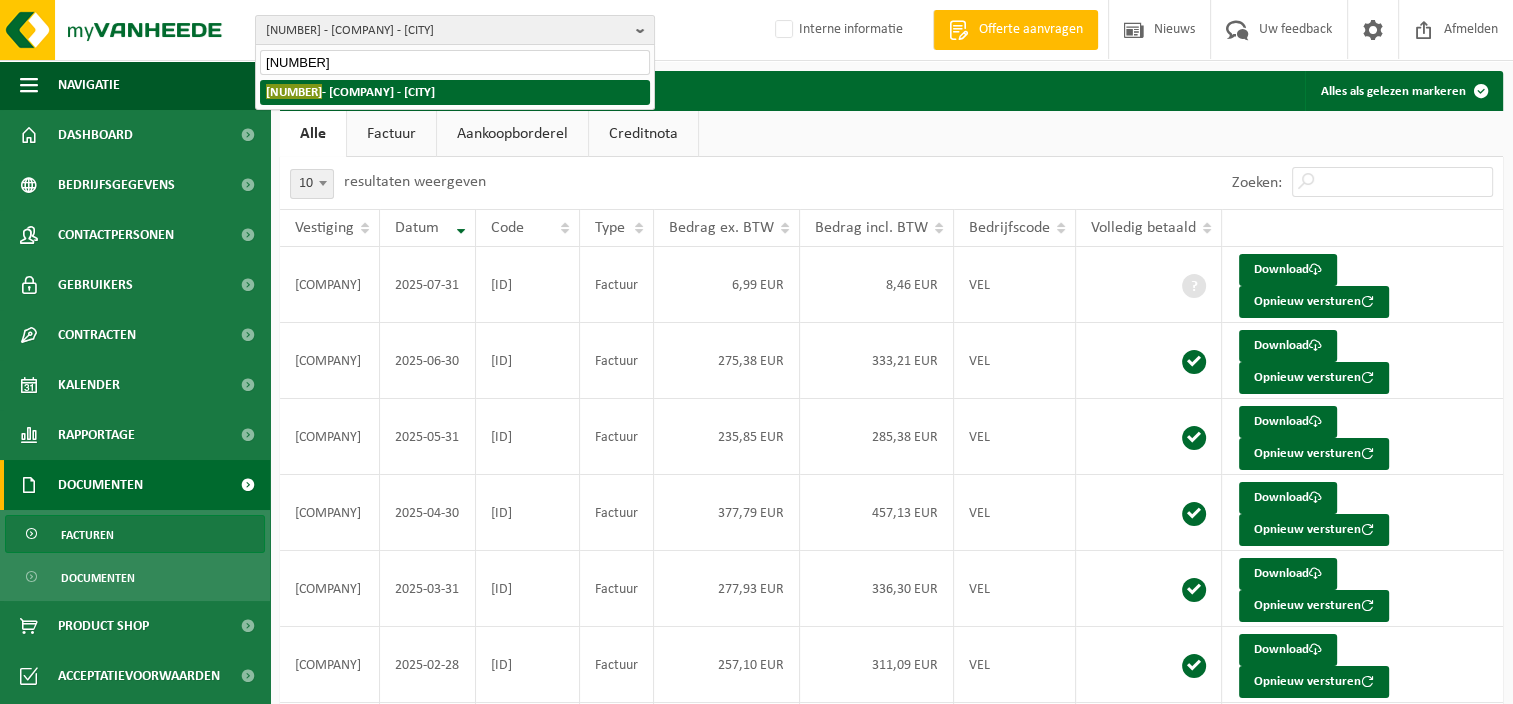 type on "10-953729" 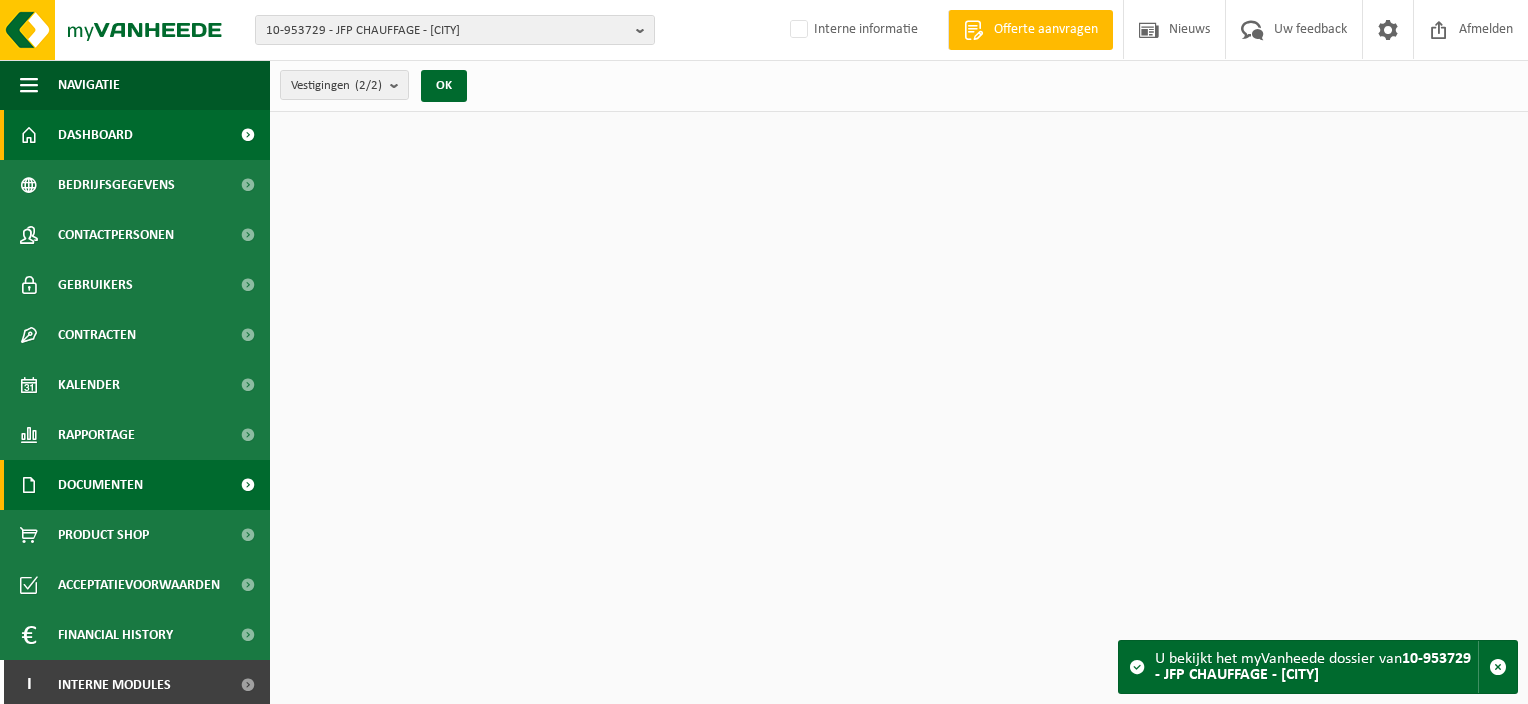 scroll, scrollTop: 0, scrollLeft: 0, axis: both 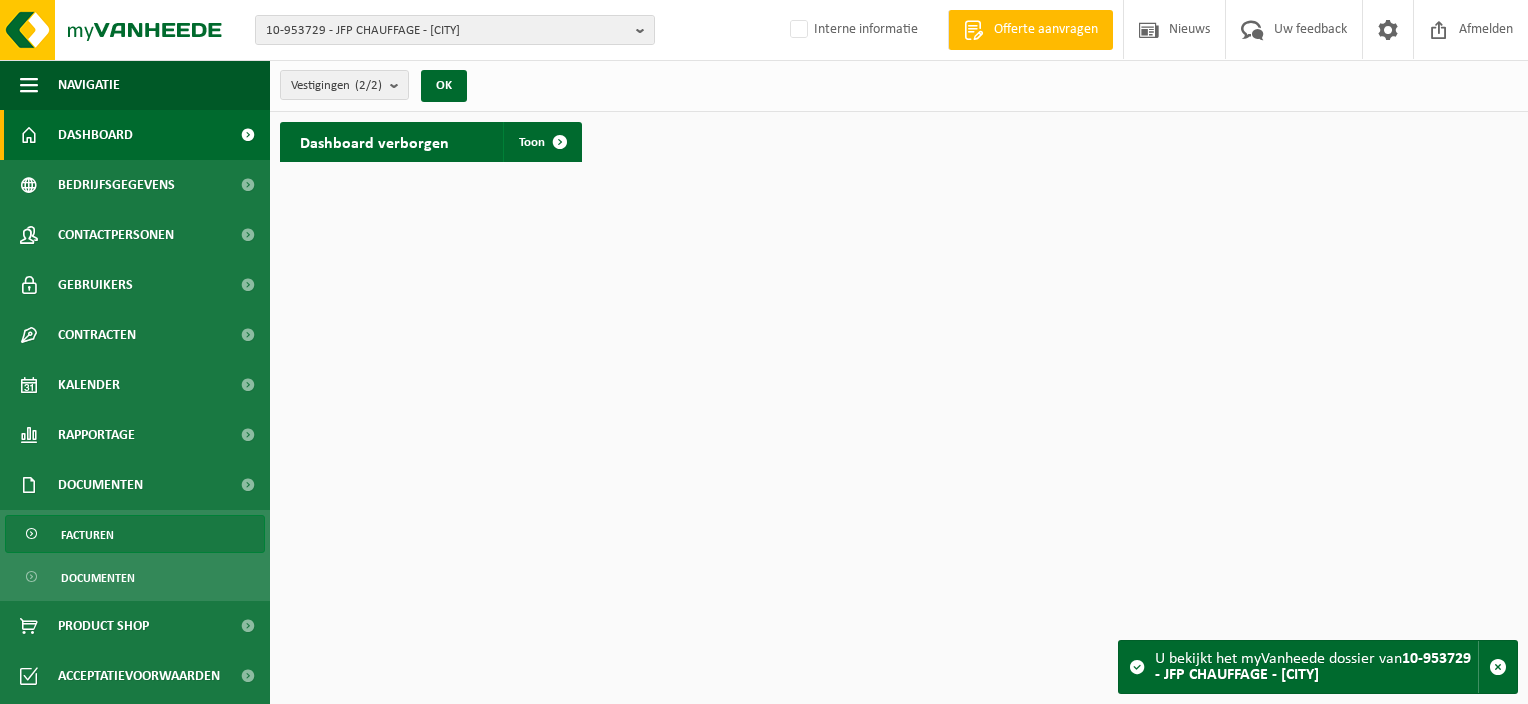 click on "Facturen" at bounding box center (135, 534) 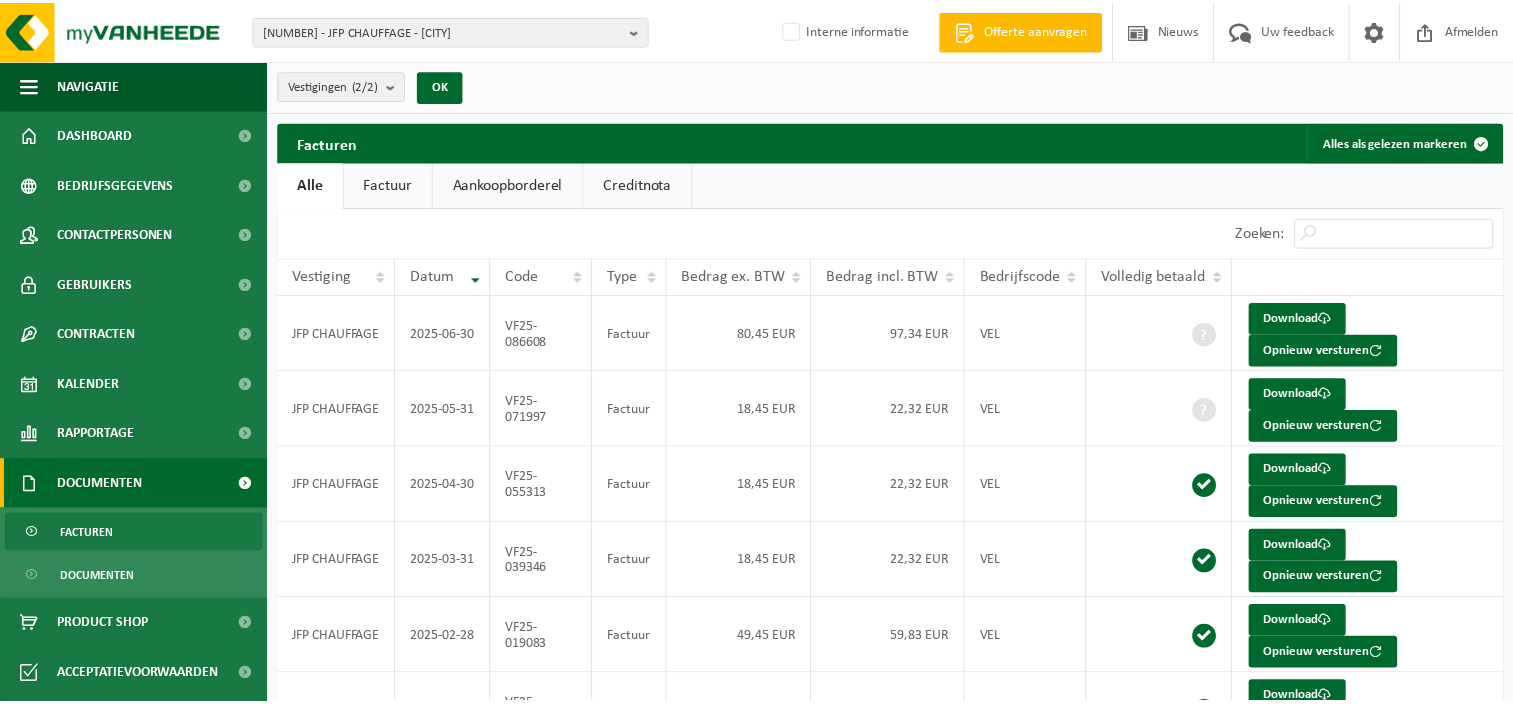 scroll, scrollTop: 0, scrollLeft: 0, axis: both 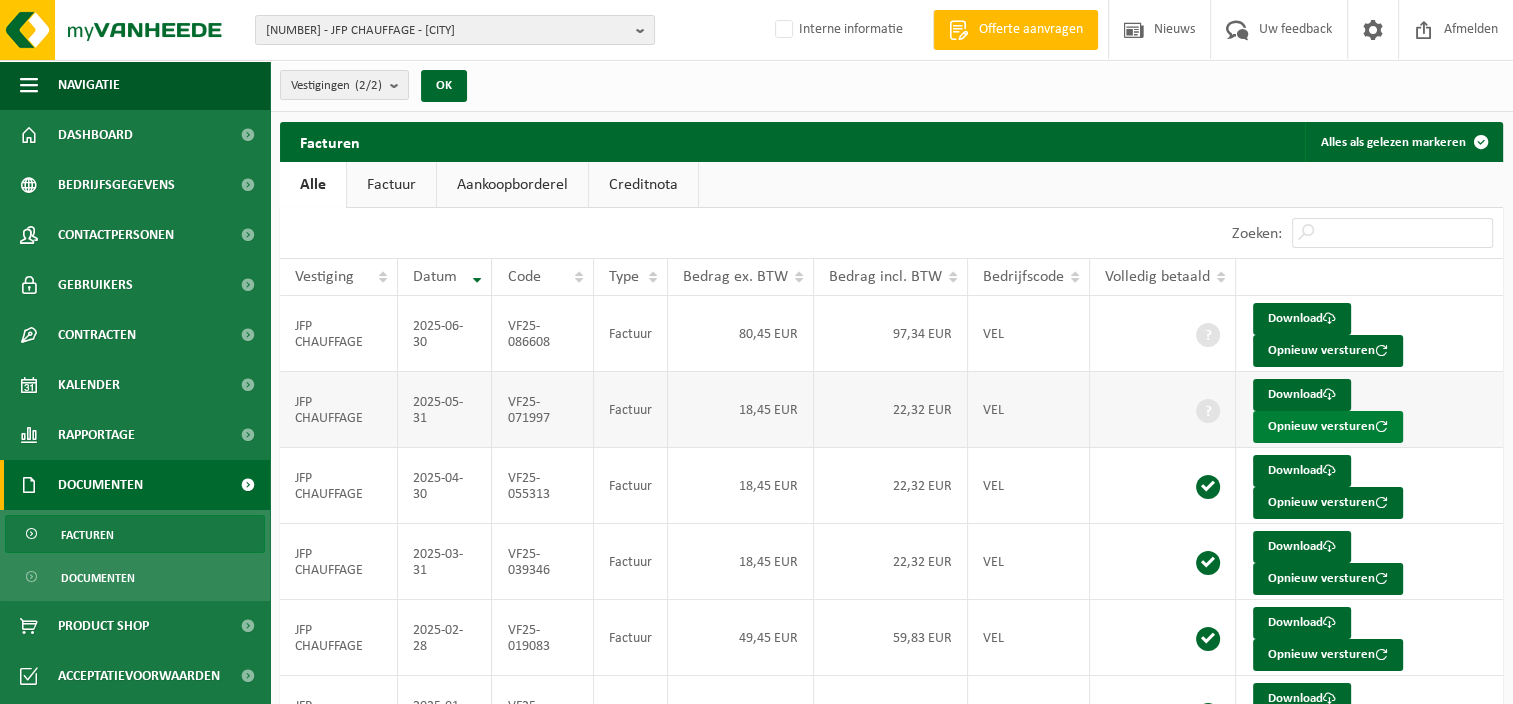 click on "Opnieuw versturen" at bounding box center [1328, 427] 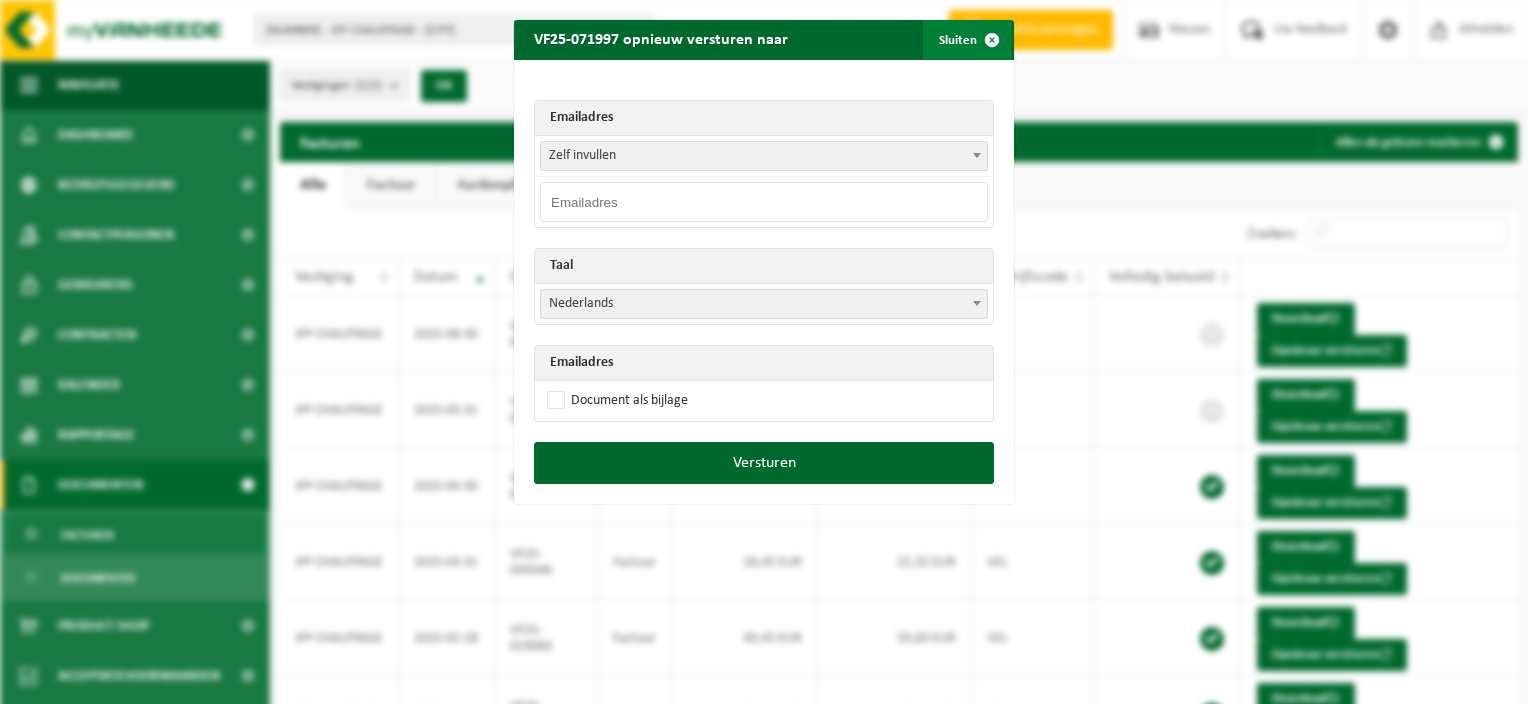 click at bounding box center (992, 40) 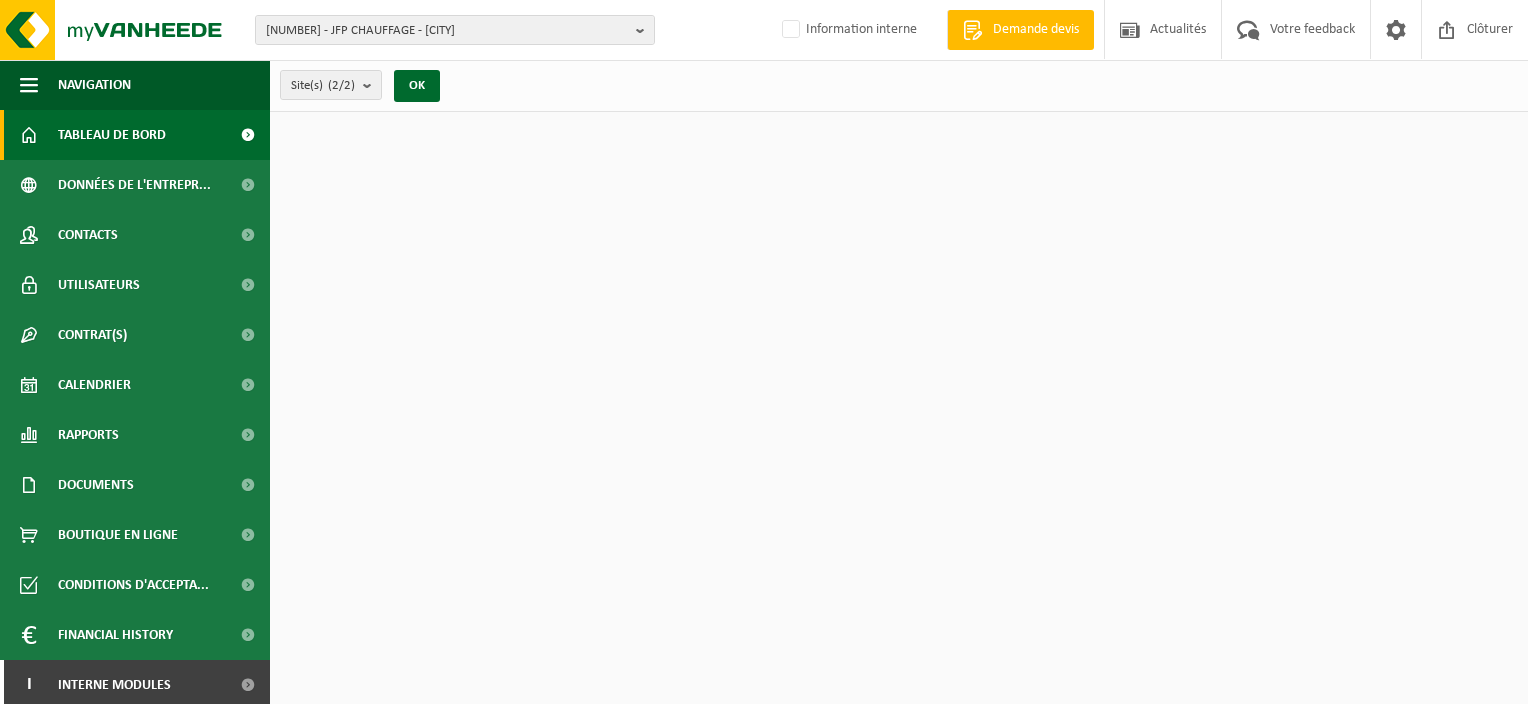 scroll, scrollTop: 0, scrollLeft: 0, axis: both 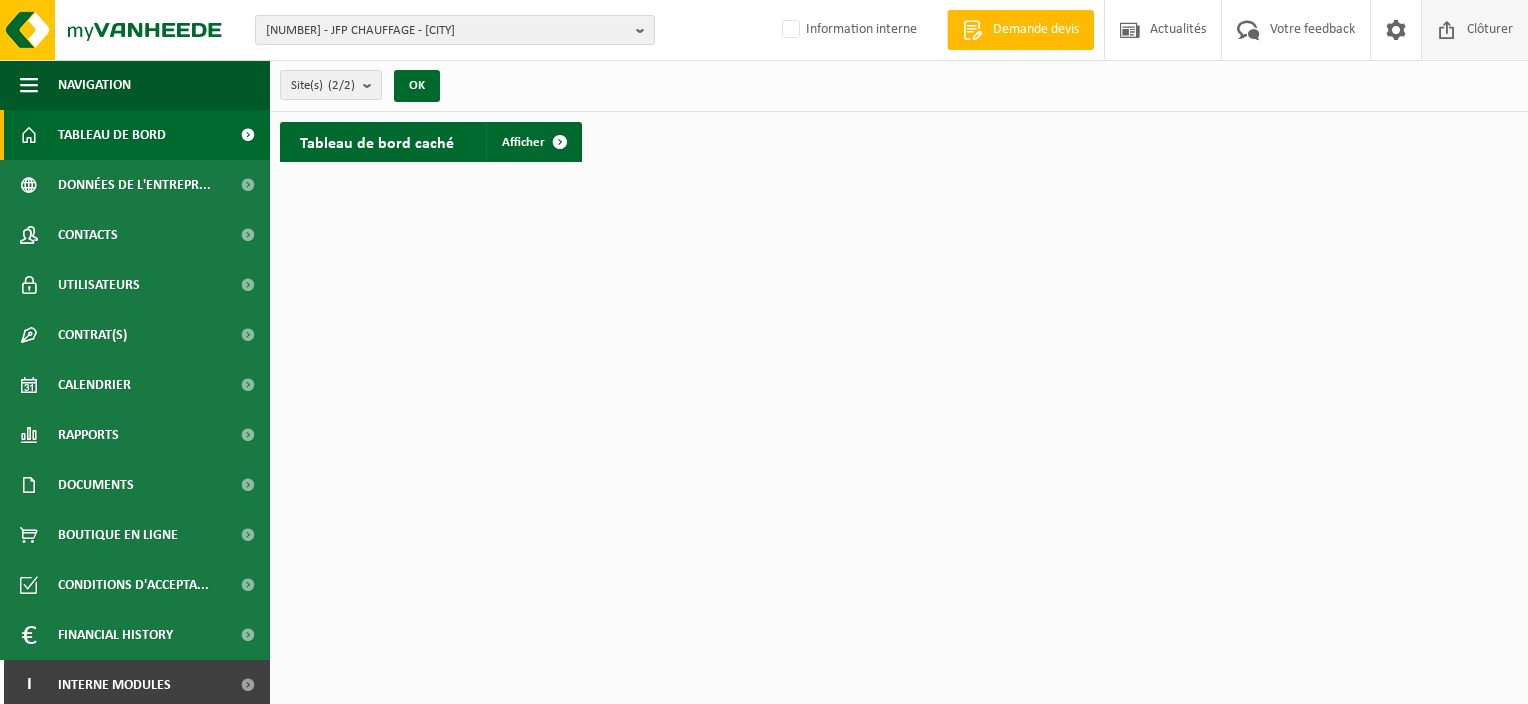 drag, startPoint x: 1468, startPoint y: 32, endPoint x: 1454, endPoint y: 38, distance: 15.231546 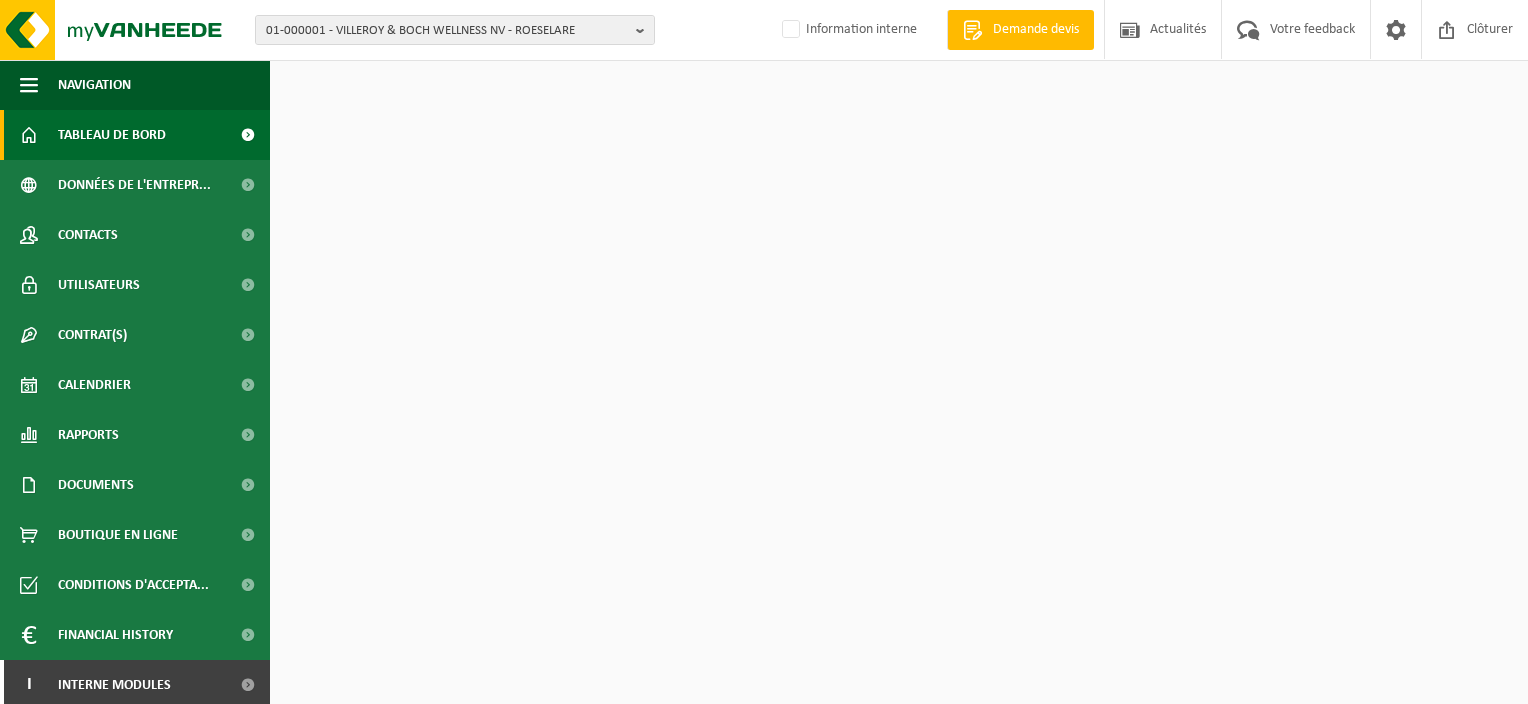 scroll, scrollTop: 0, scrollLeft: 0, axis: both 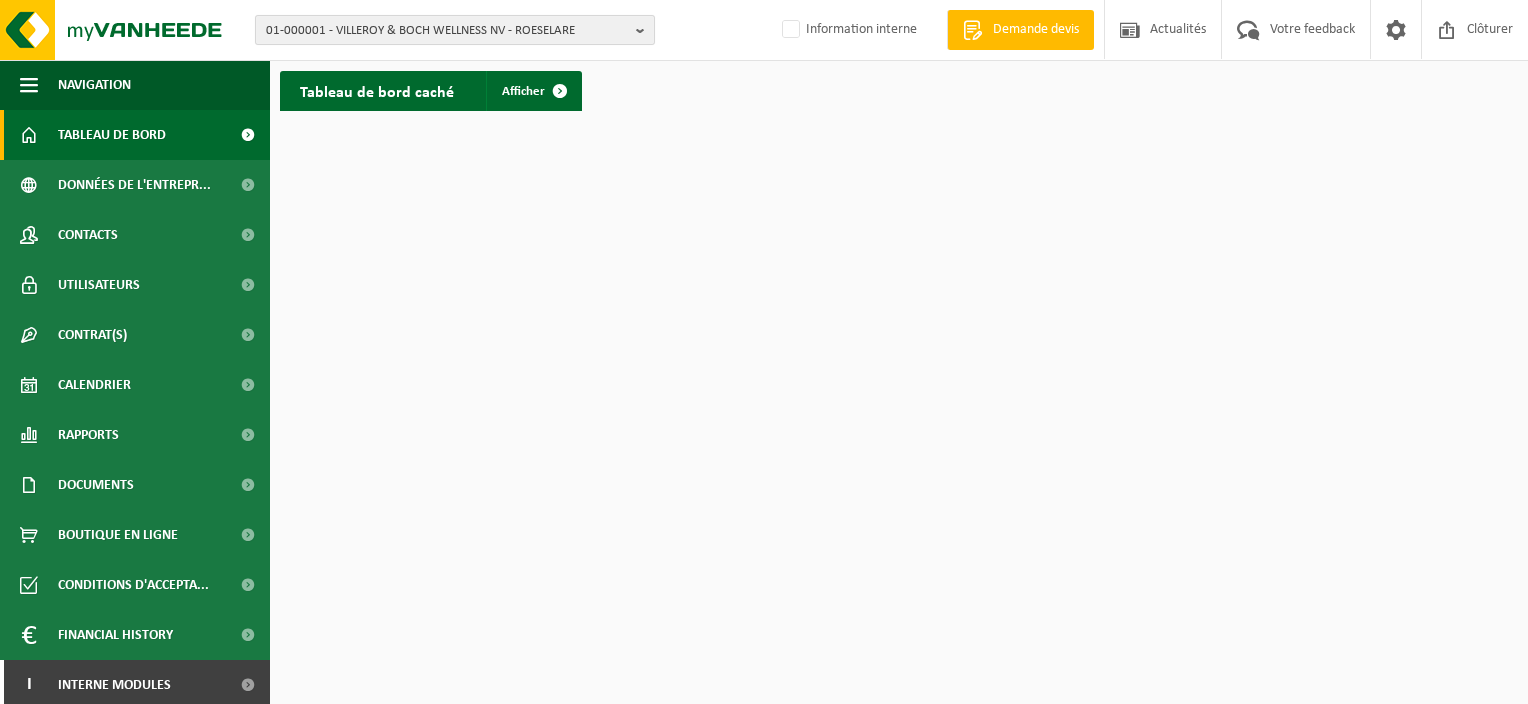 click on "01-000001 - VILLEROY & BOCH WELLNESS NV - ROESELARE" at bounding box center (447, 31) 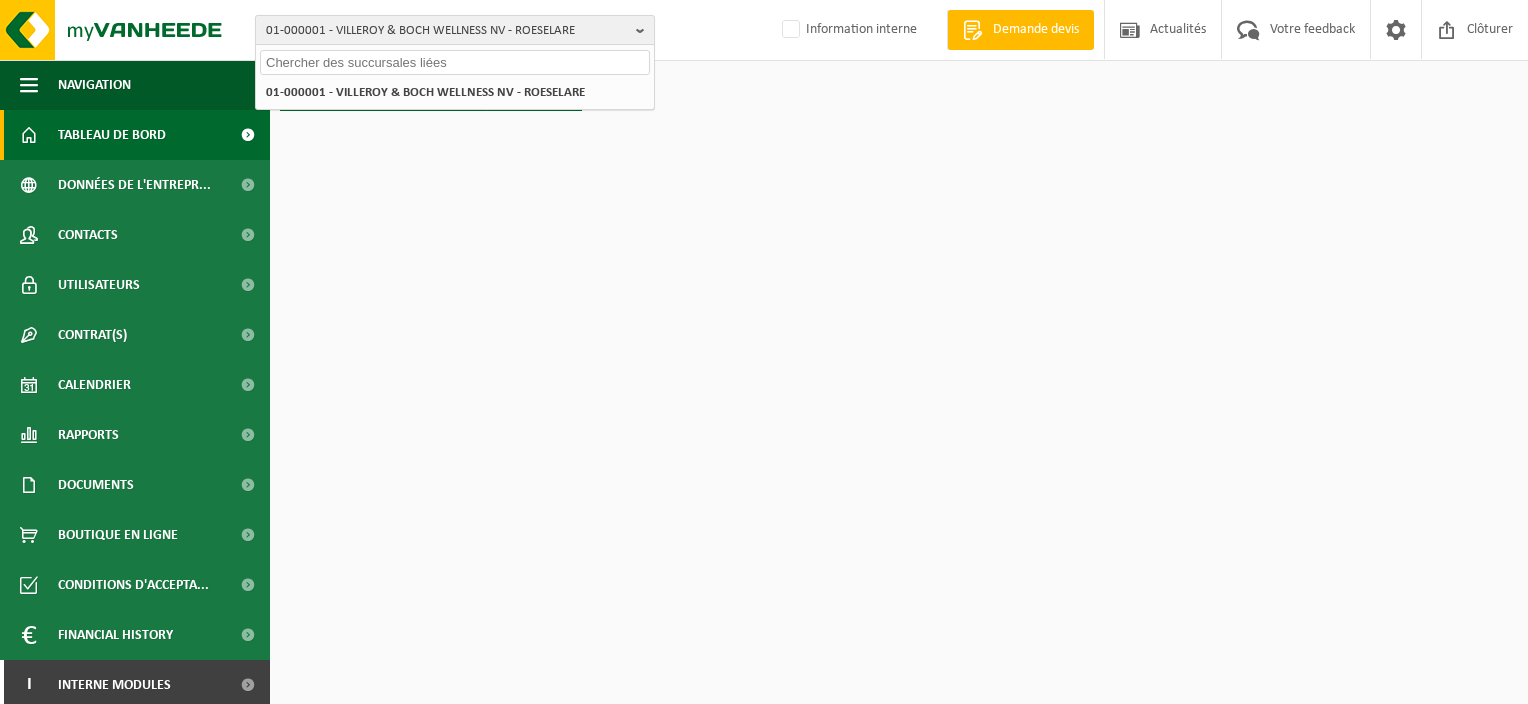 paste on "10-953729" 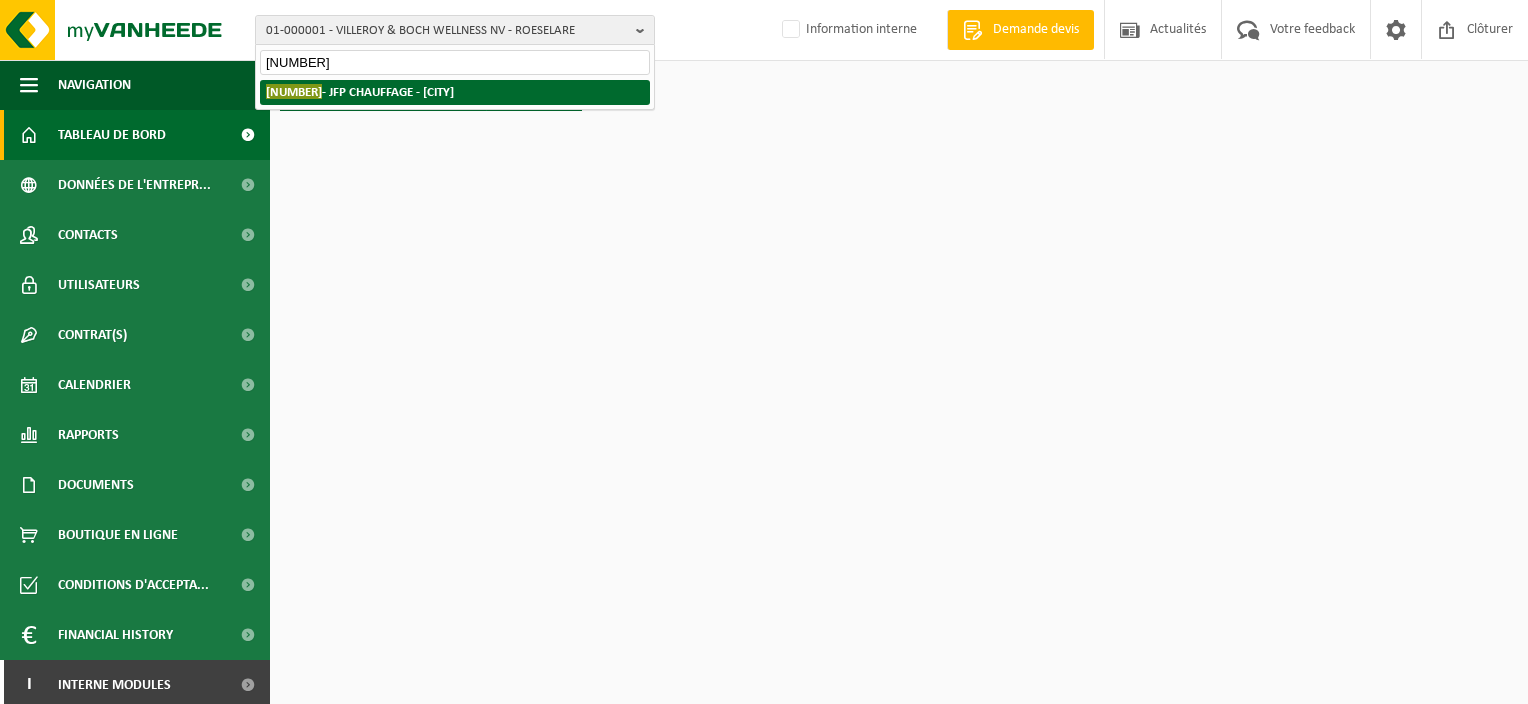 type on "10-953729" 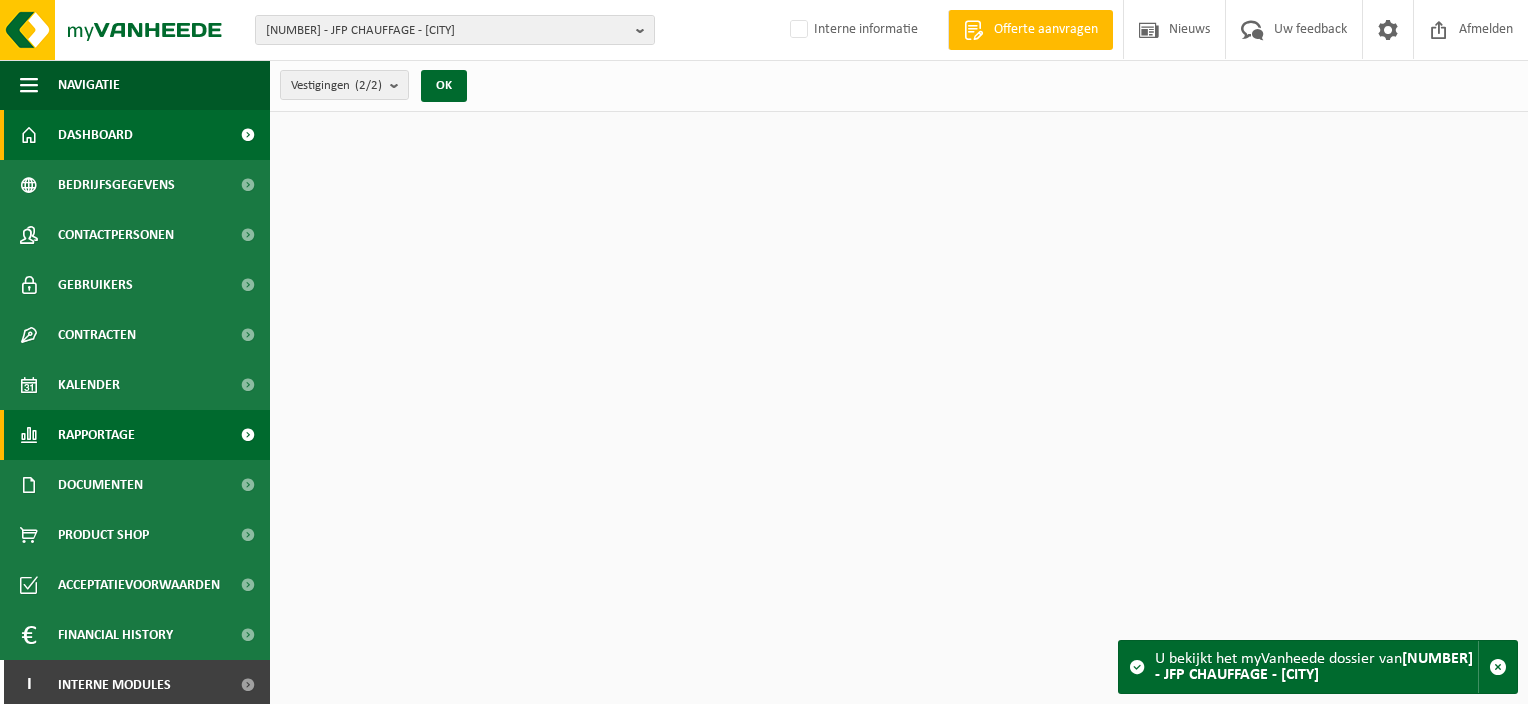 scroll, scrollTop: 0, scrollLeft: 0, axis: both 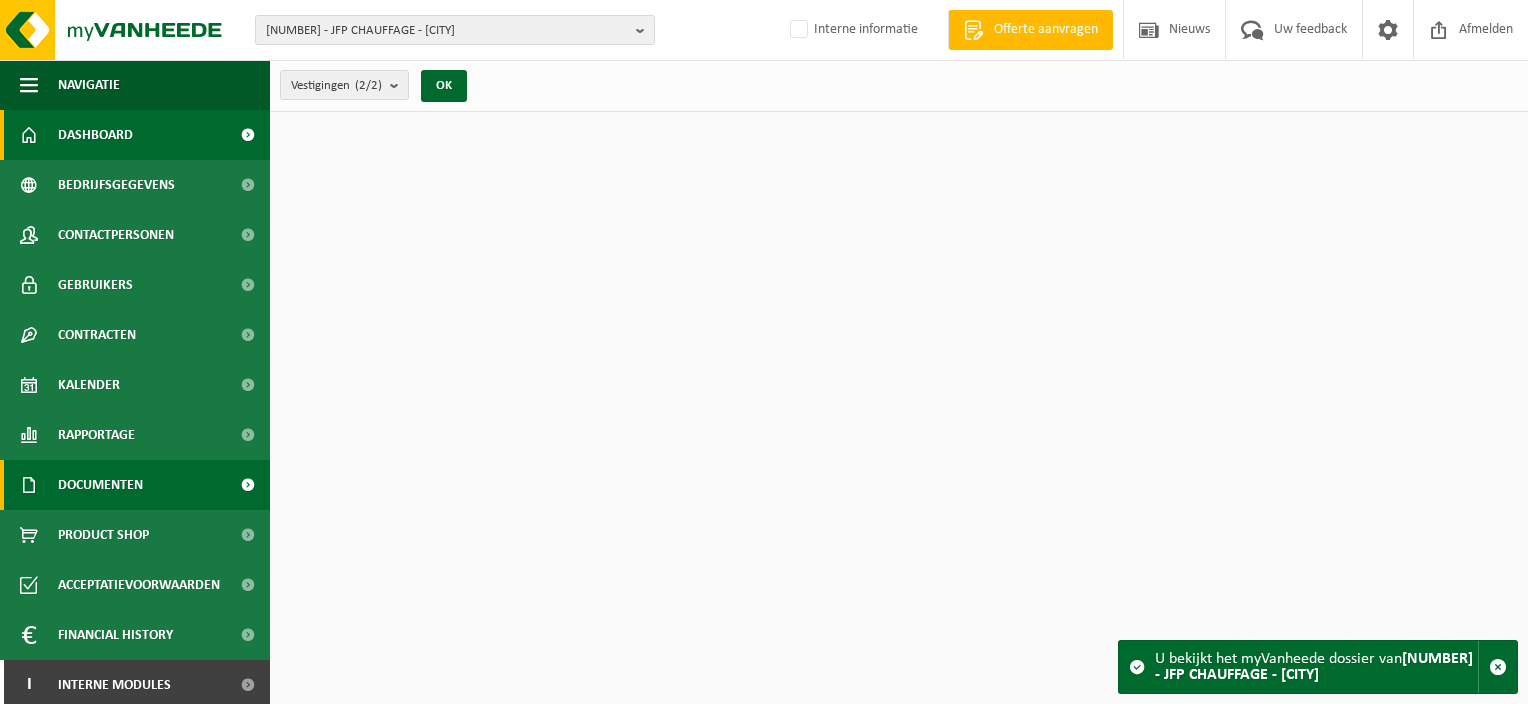 click on "Documenten" at bounding box center (100, 485) 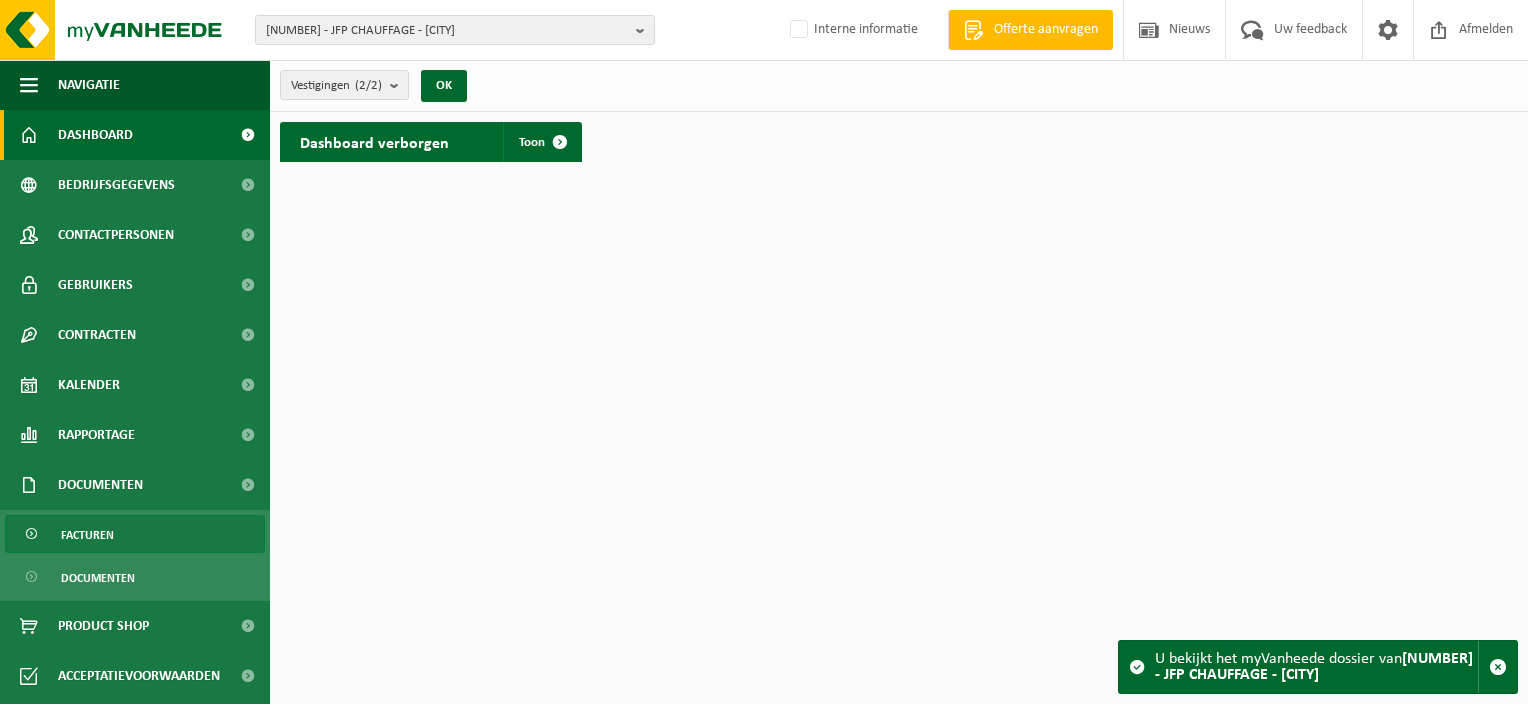 click on "Facturen" at bounding box center (87, 535) 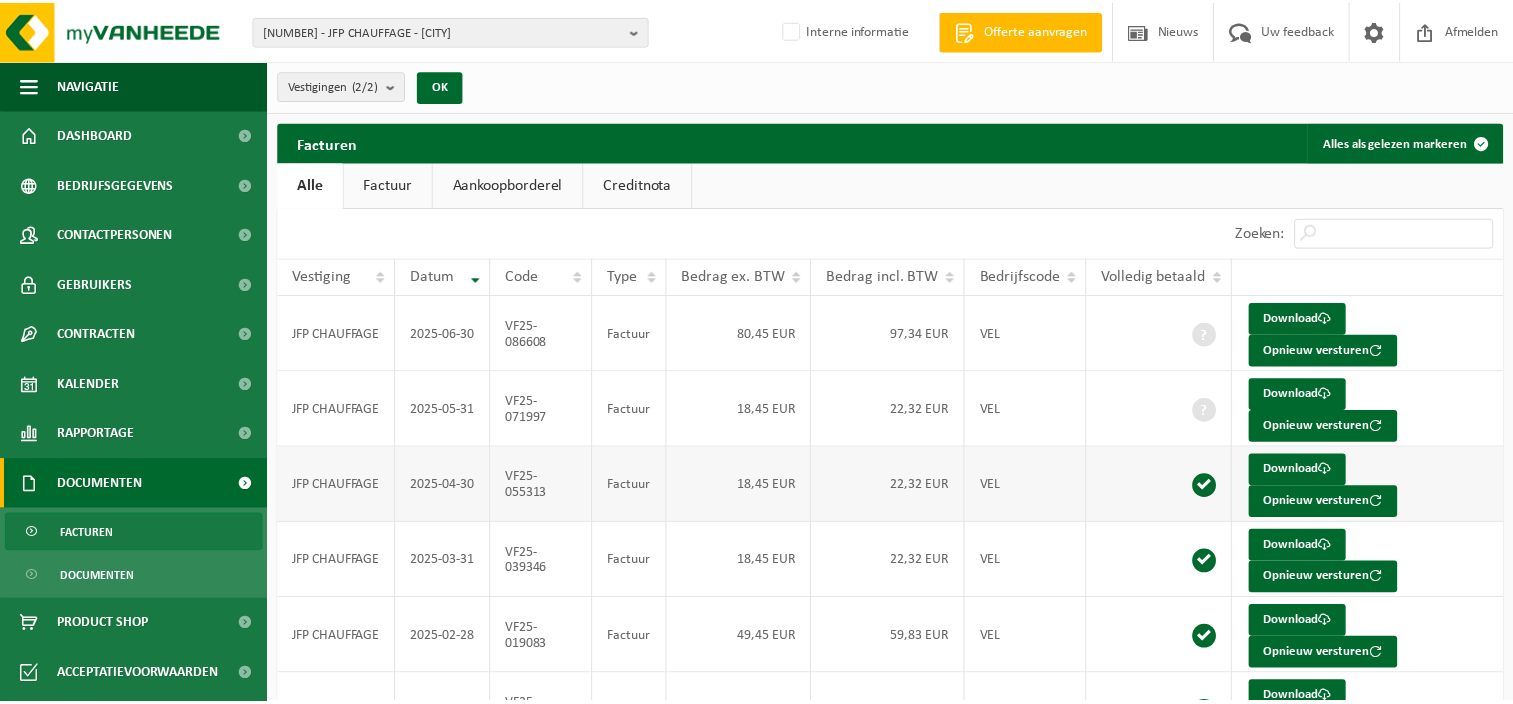scroll, scrollTop: 0, scrollLeft: 0, axis: both 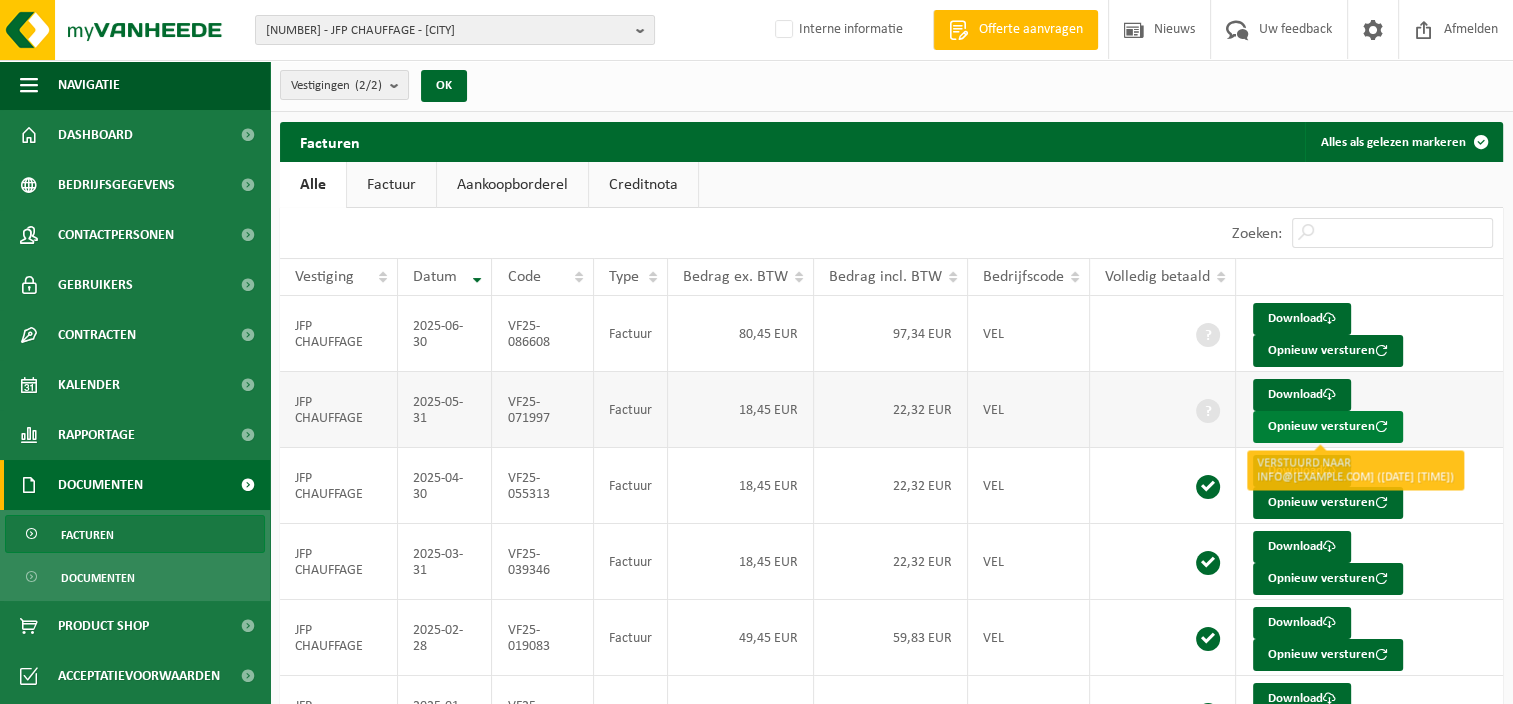 click on "Opnieuw versturen" at bounding box center [1328, 427] 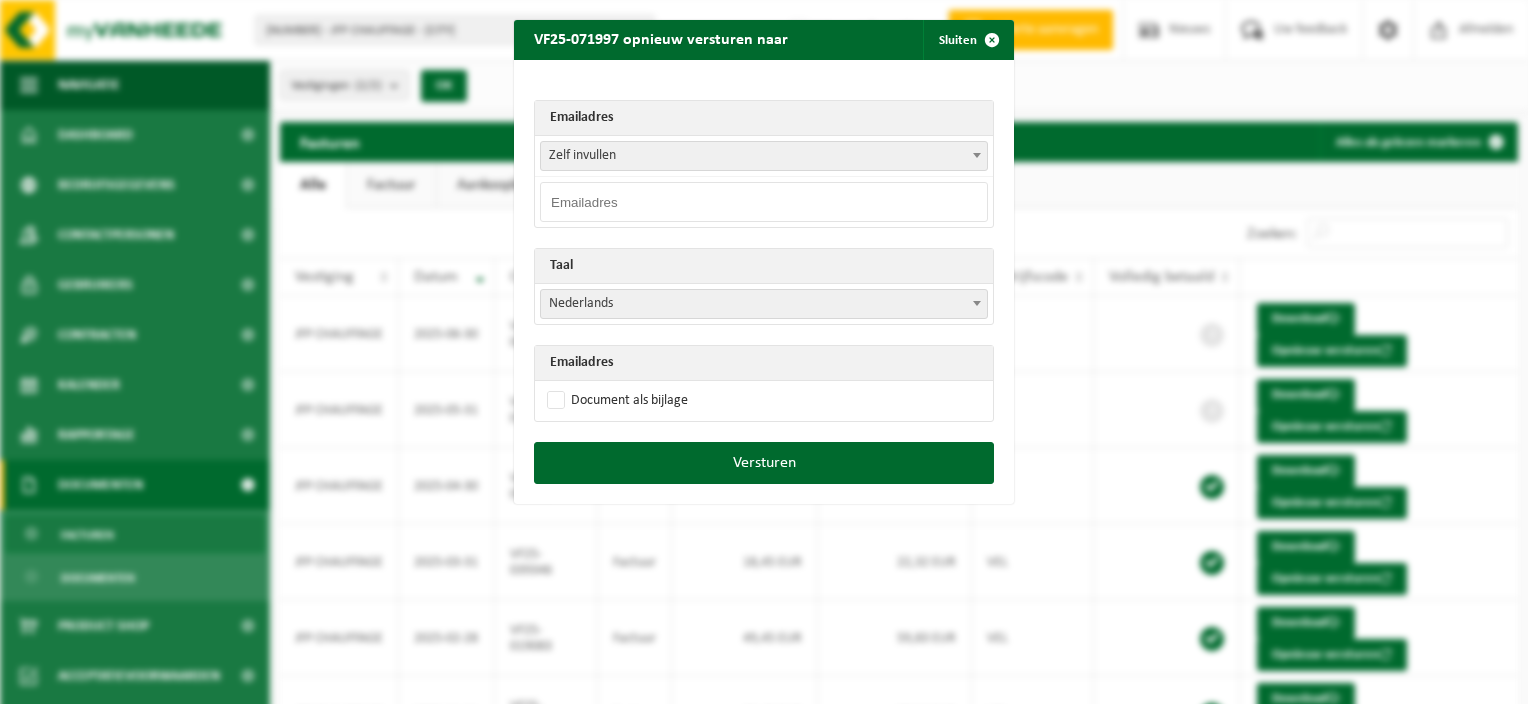 click on "Nederlands" at bounding box center [764, 304] 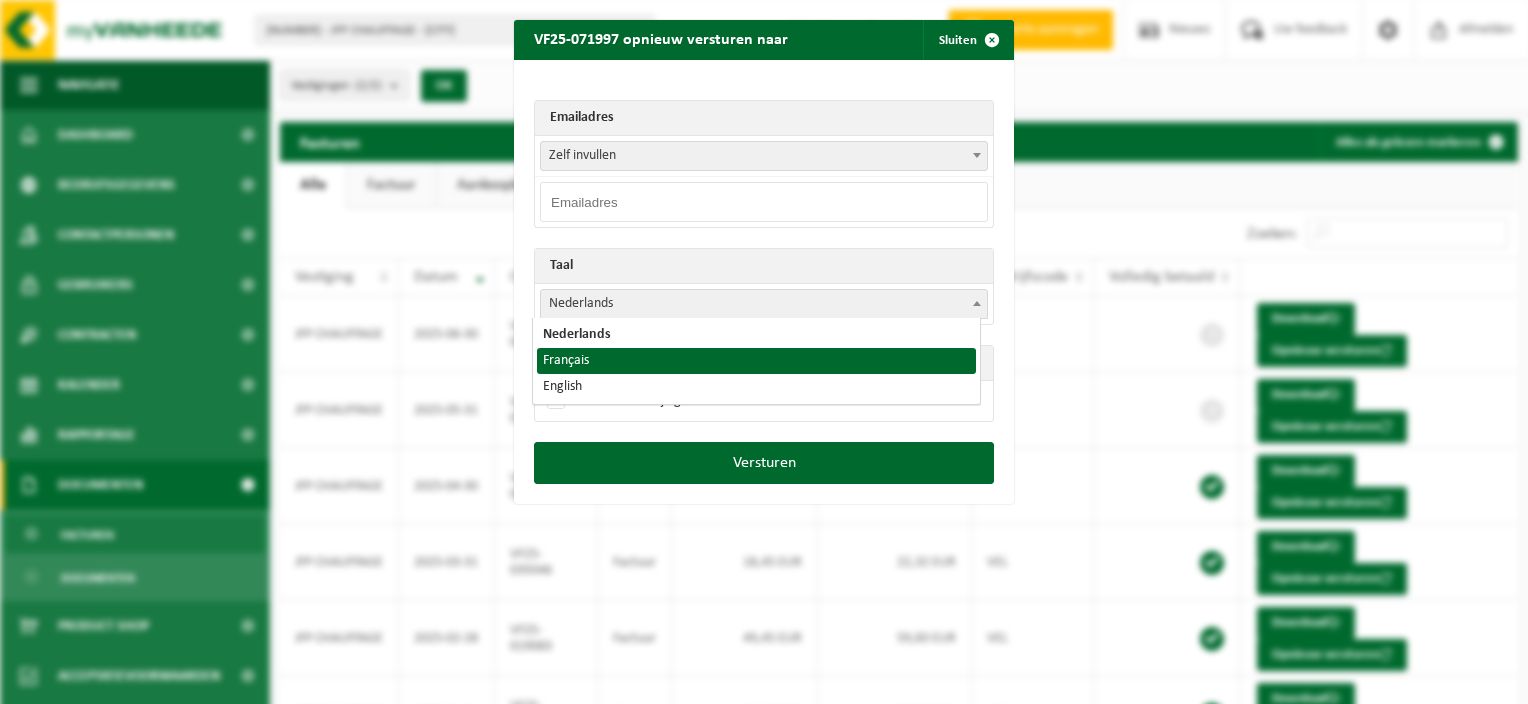 select on "fr" 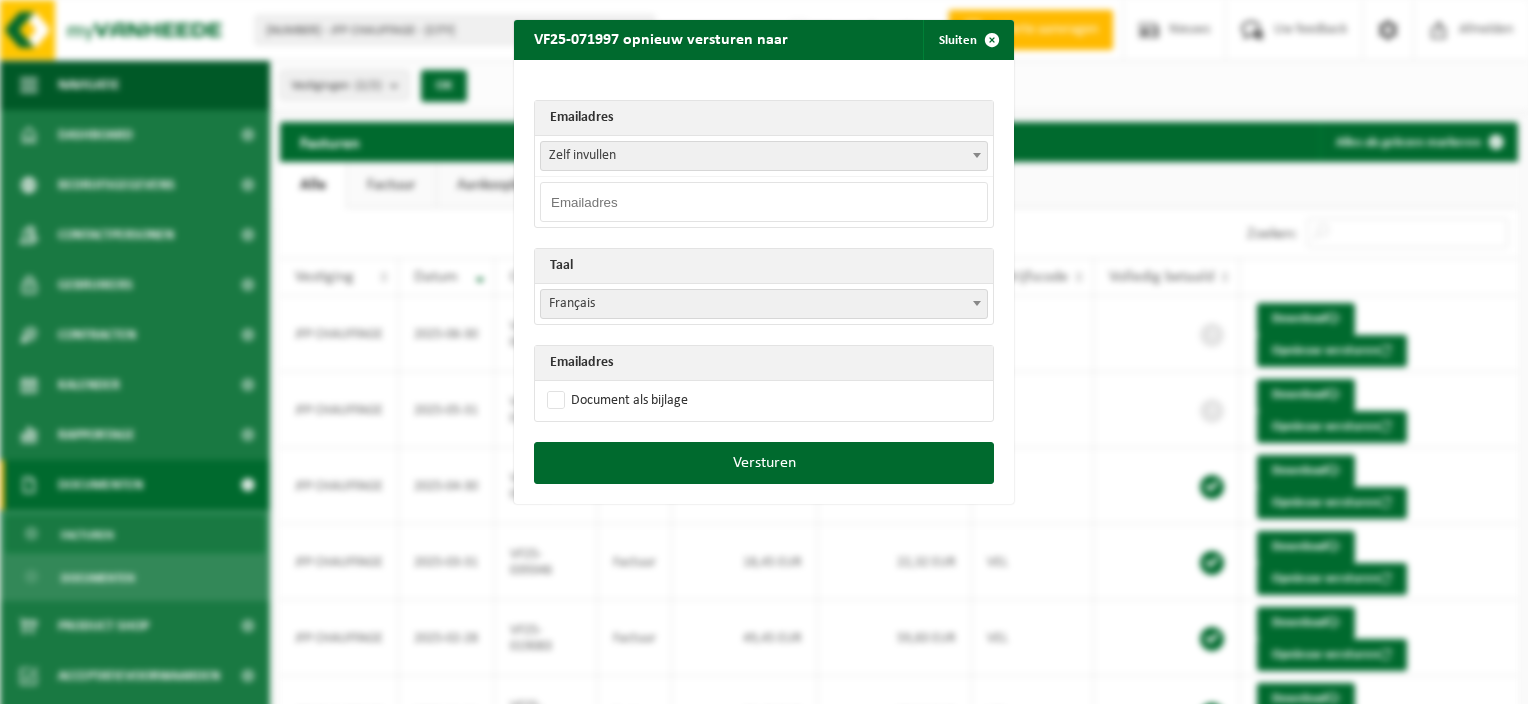 click on "Zelf invullen" at bounding box center (764, 156) 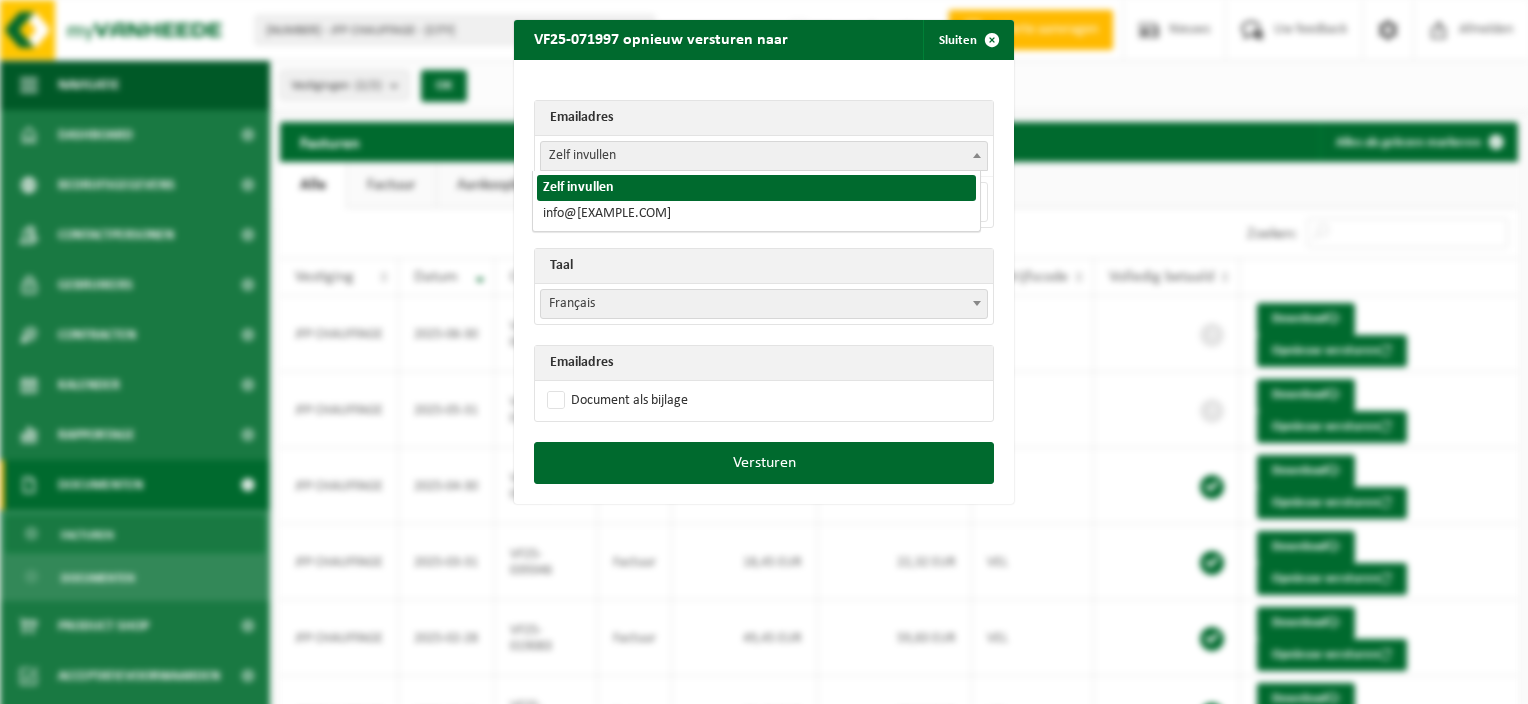 click on "Zelf invullen" at bounding box center (764, 156) 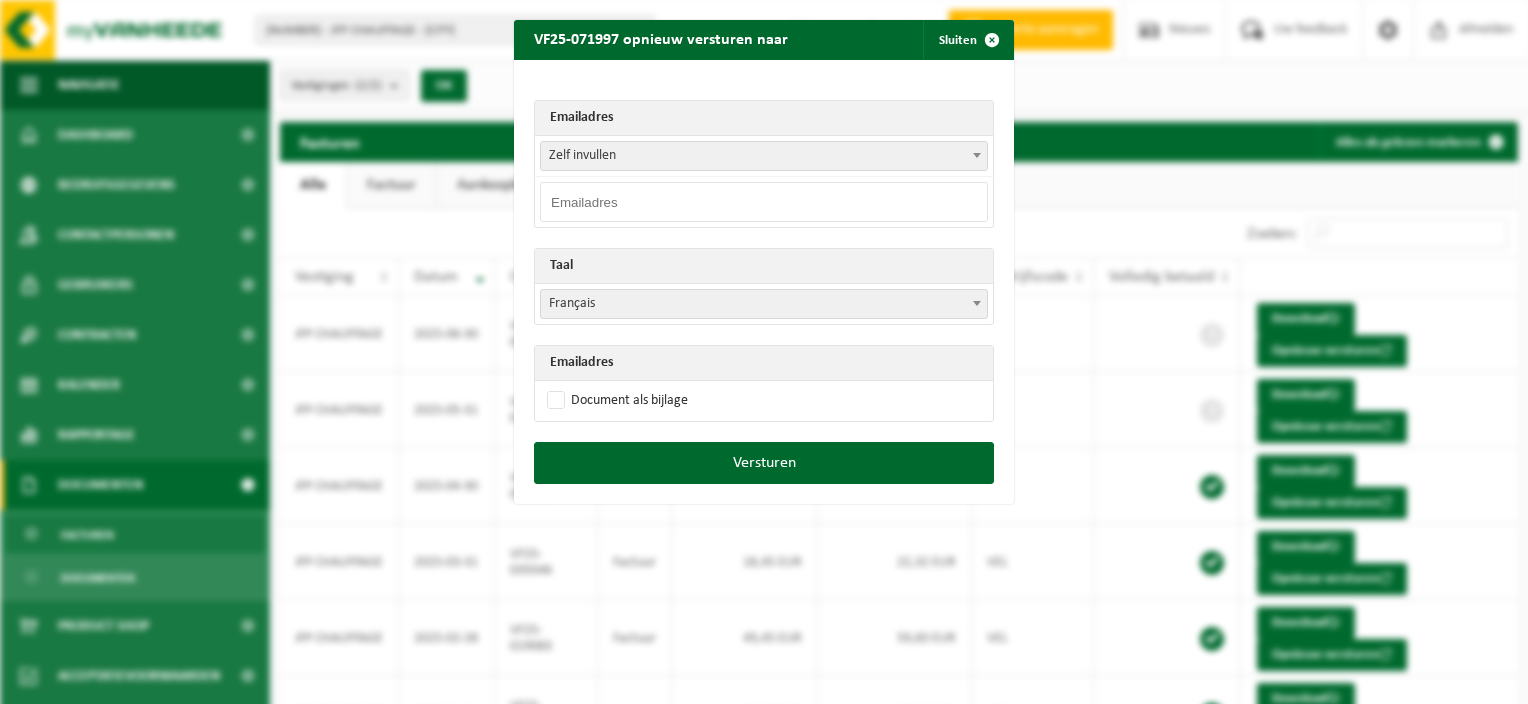 click at bounding box center [764, 202] 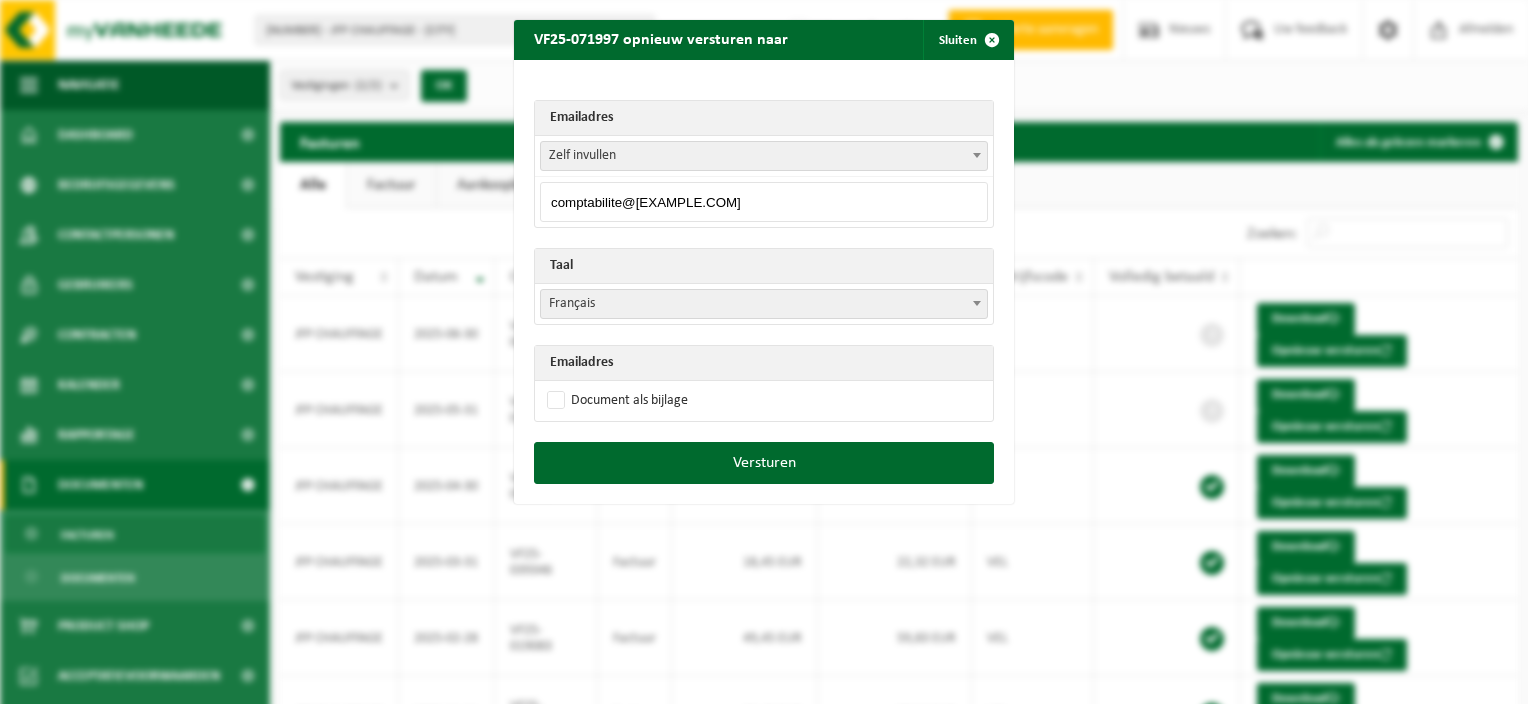 type on "comptabilite@jfpchauffage.be" 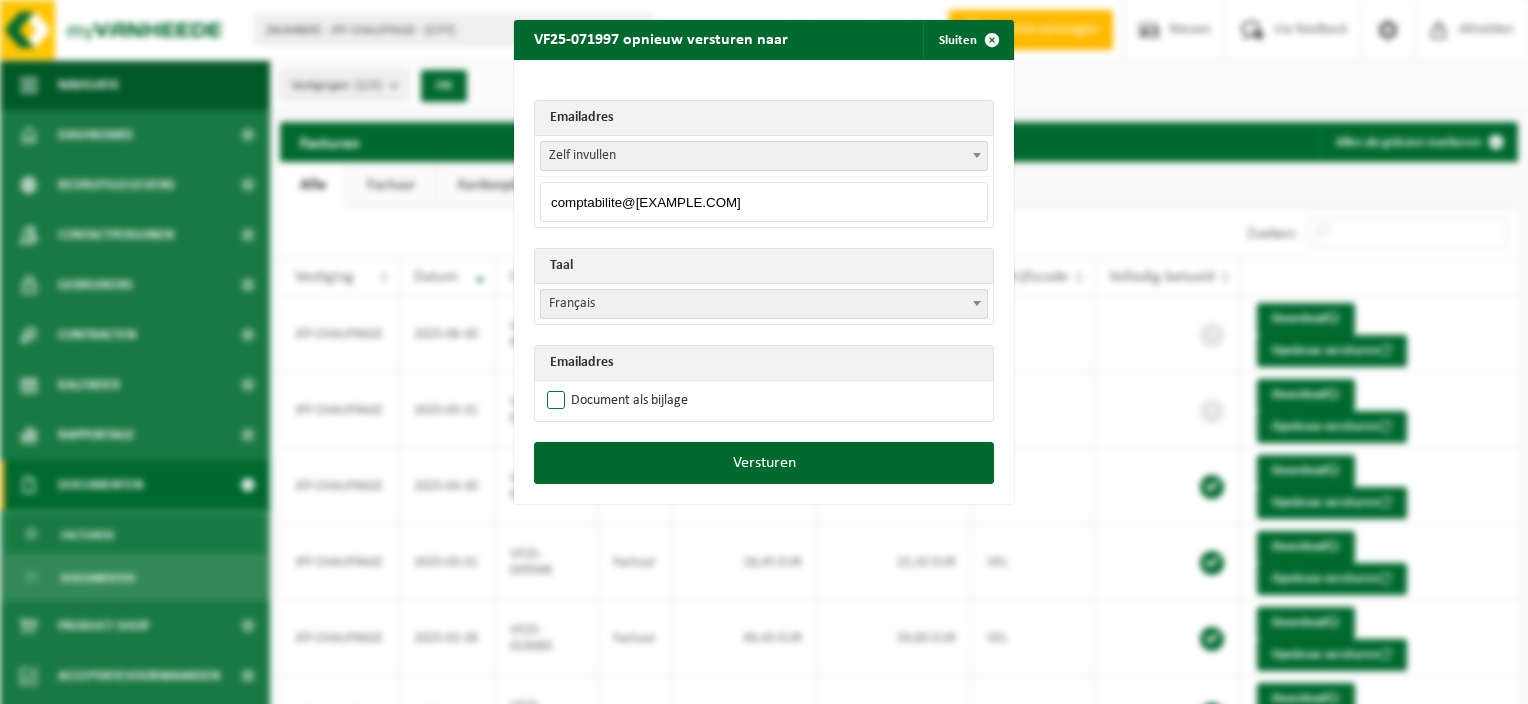 click on "Document als bijlage" at bounding box center (615, 401) 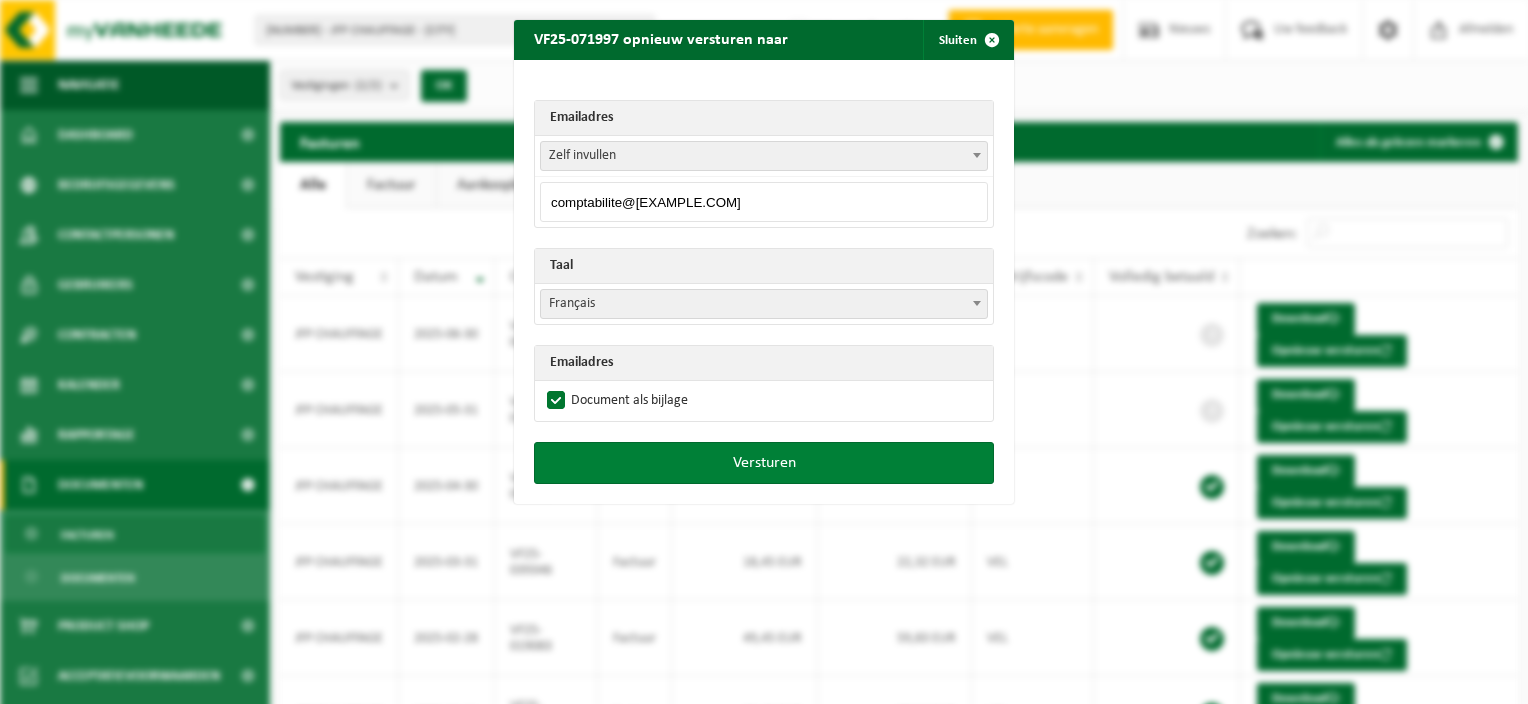 click on "Versturen" at bounding box center [764, 463] 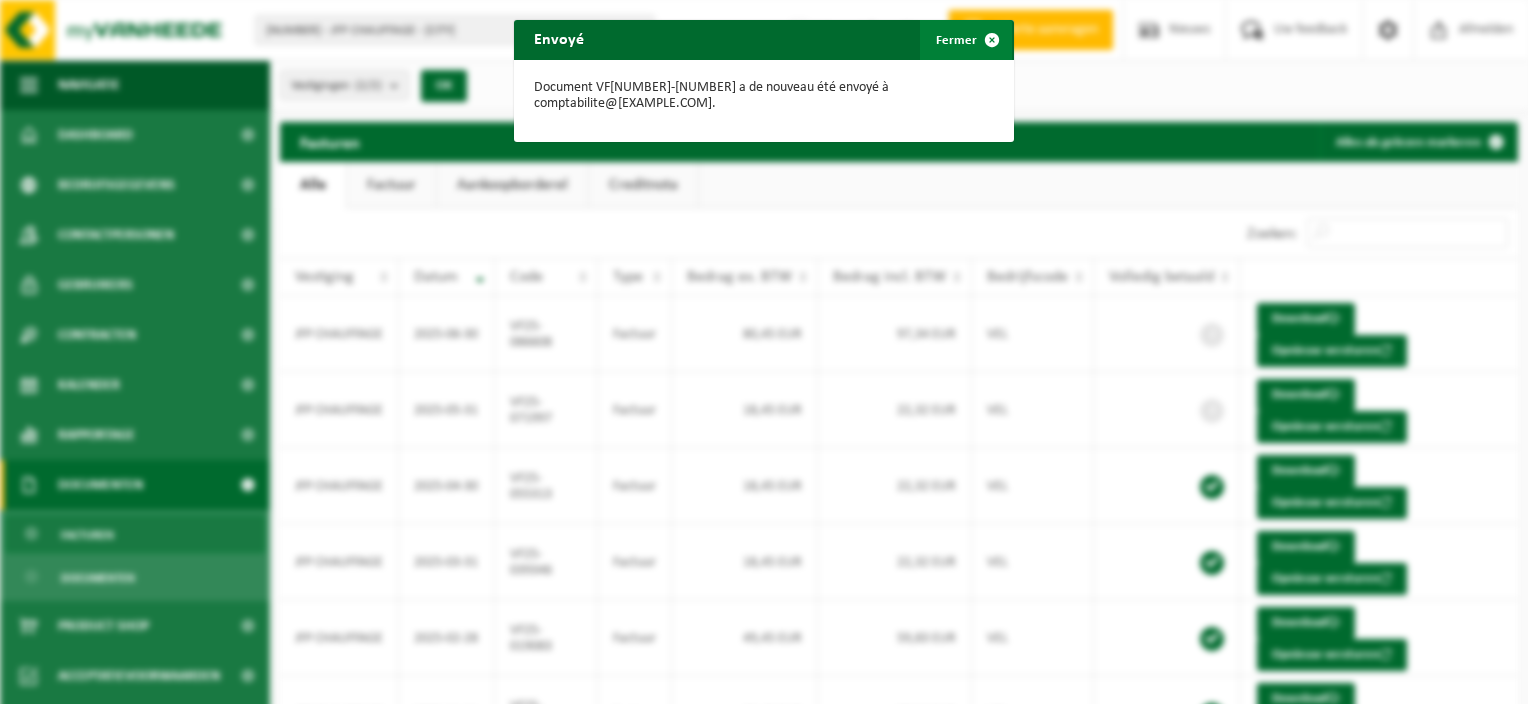 click at bounding box center (992, 40) 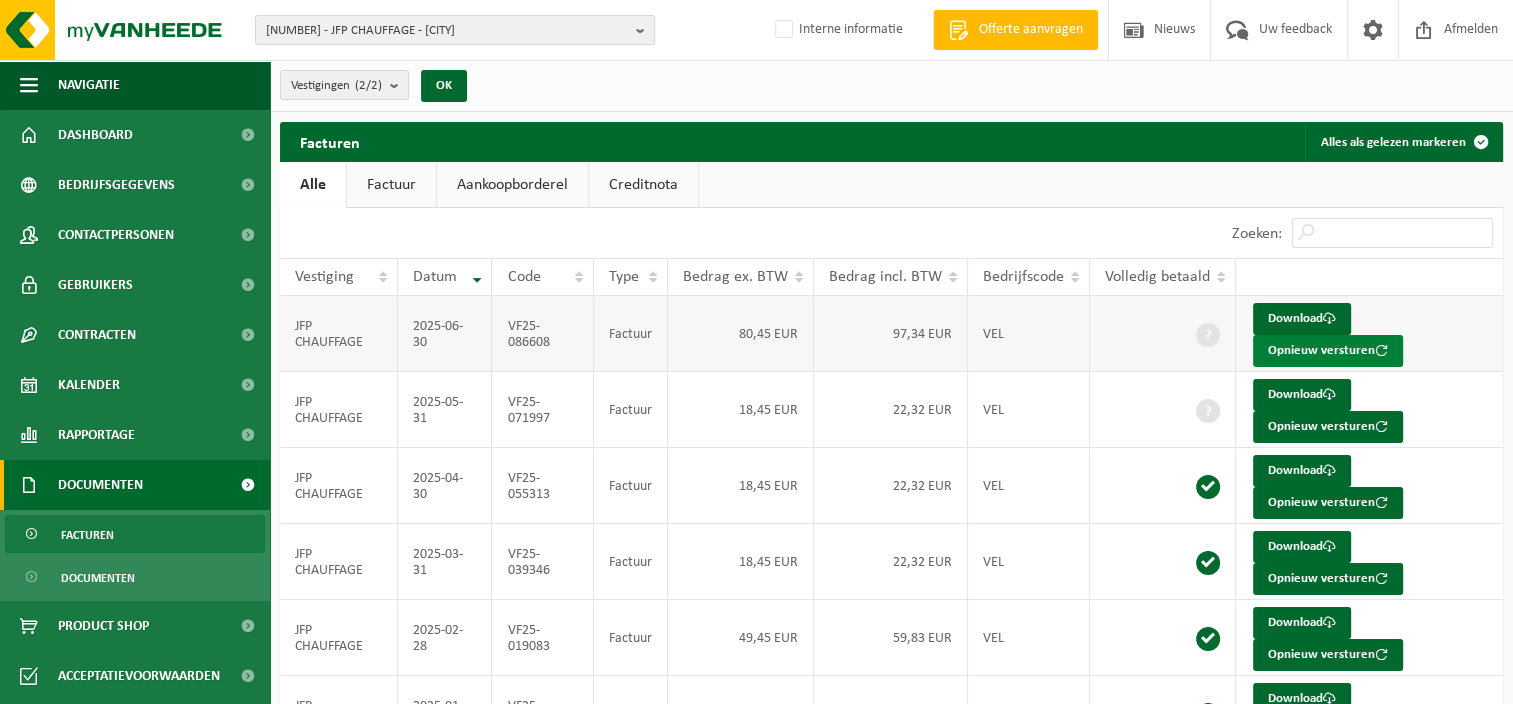 click on "Opnieuw versturen" at bounding box center (1328, 351) 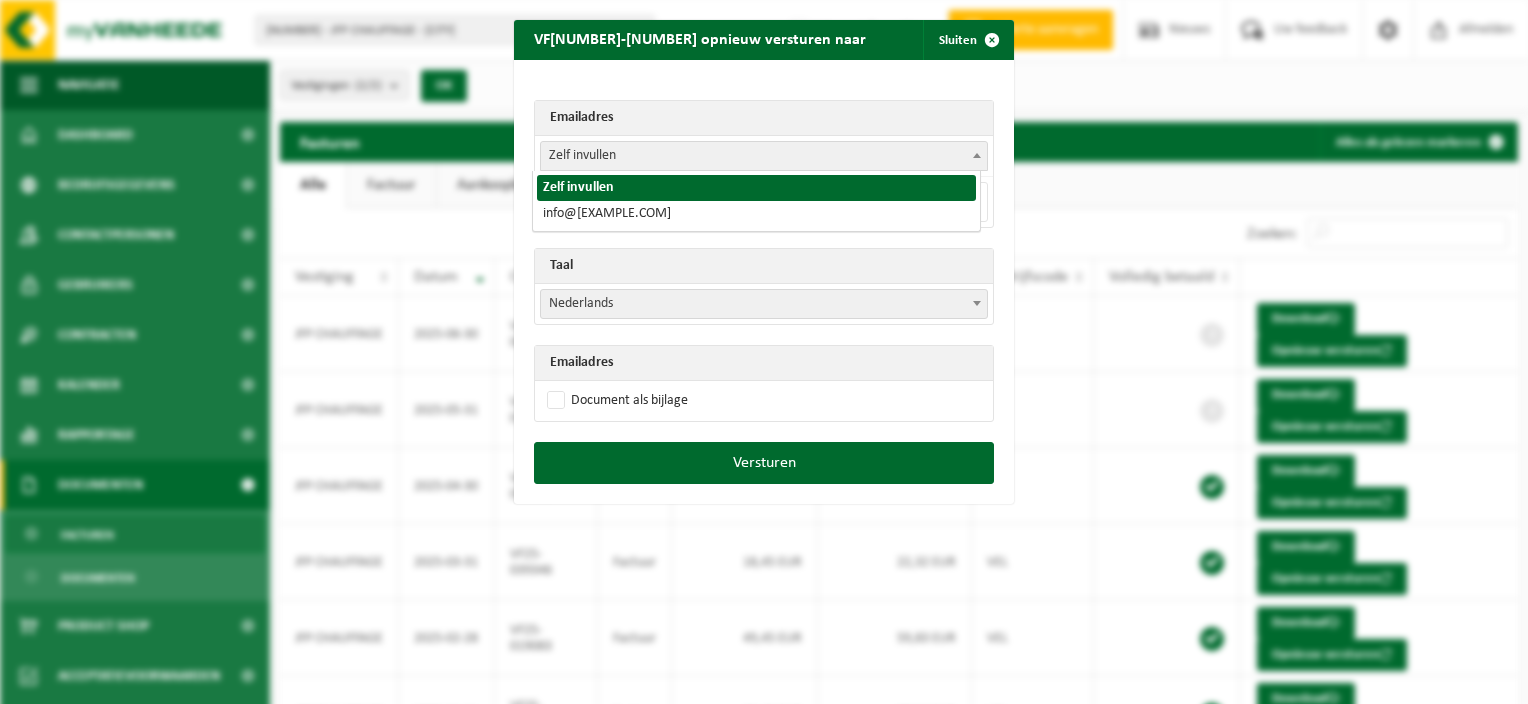 click on "Zelf invullen" at bounding box center [764, 156] 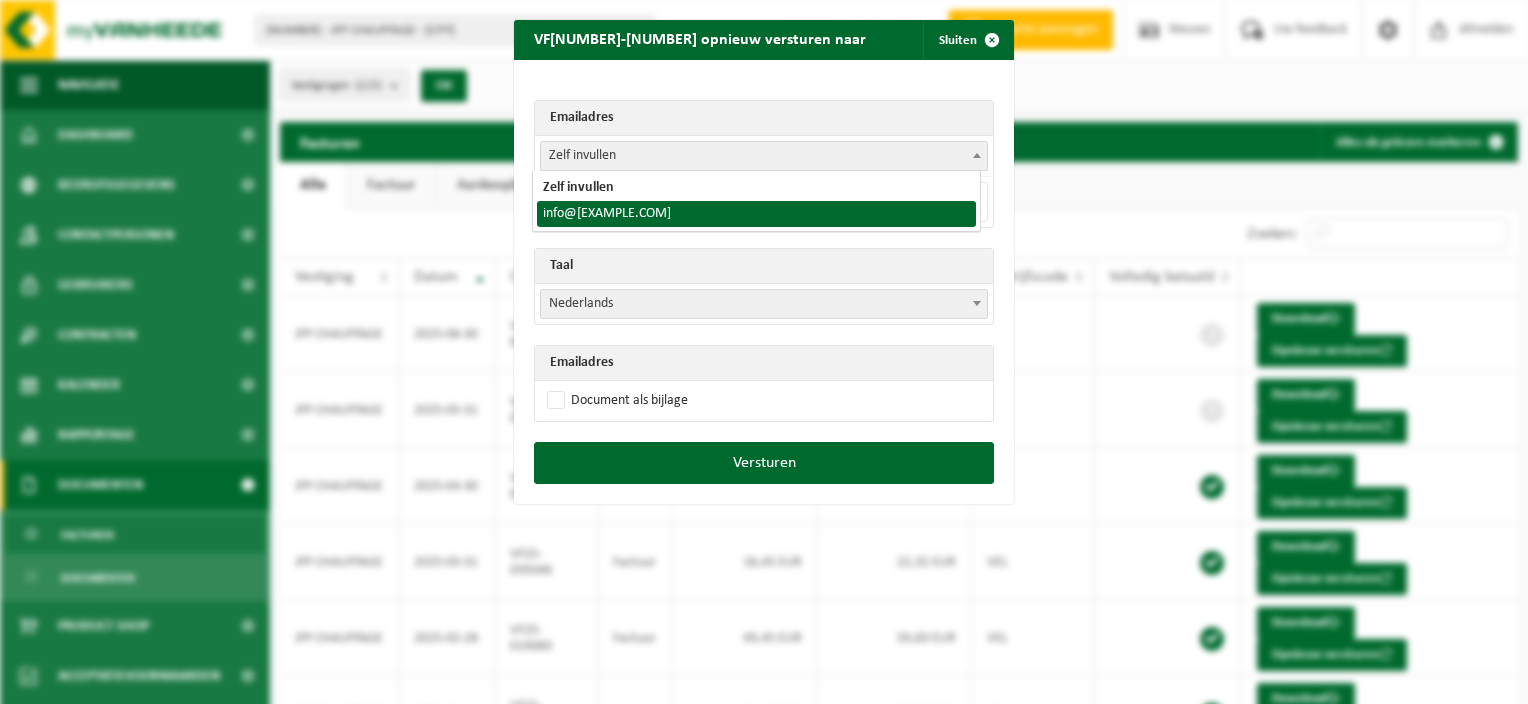 select on "[EMAIL]" 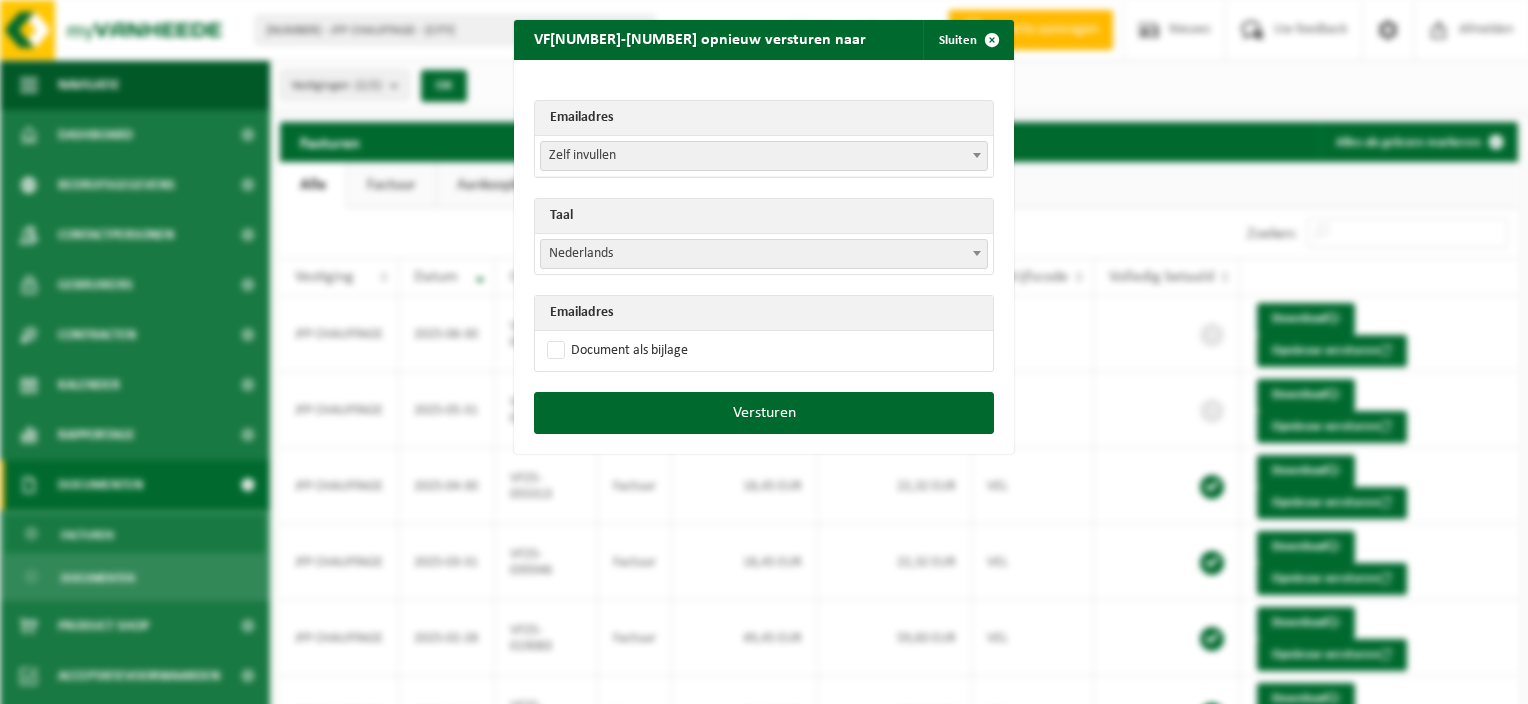 click on "Zelf invullen" at bounding box center [764, 156] 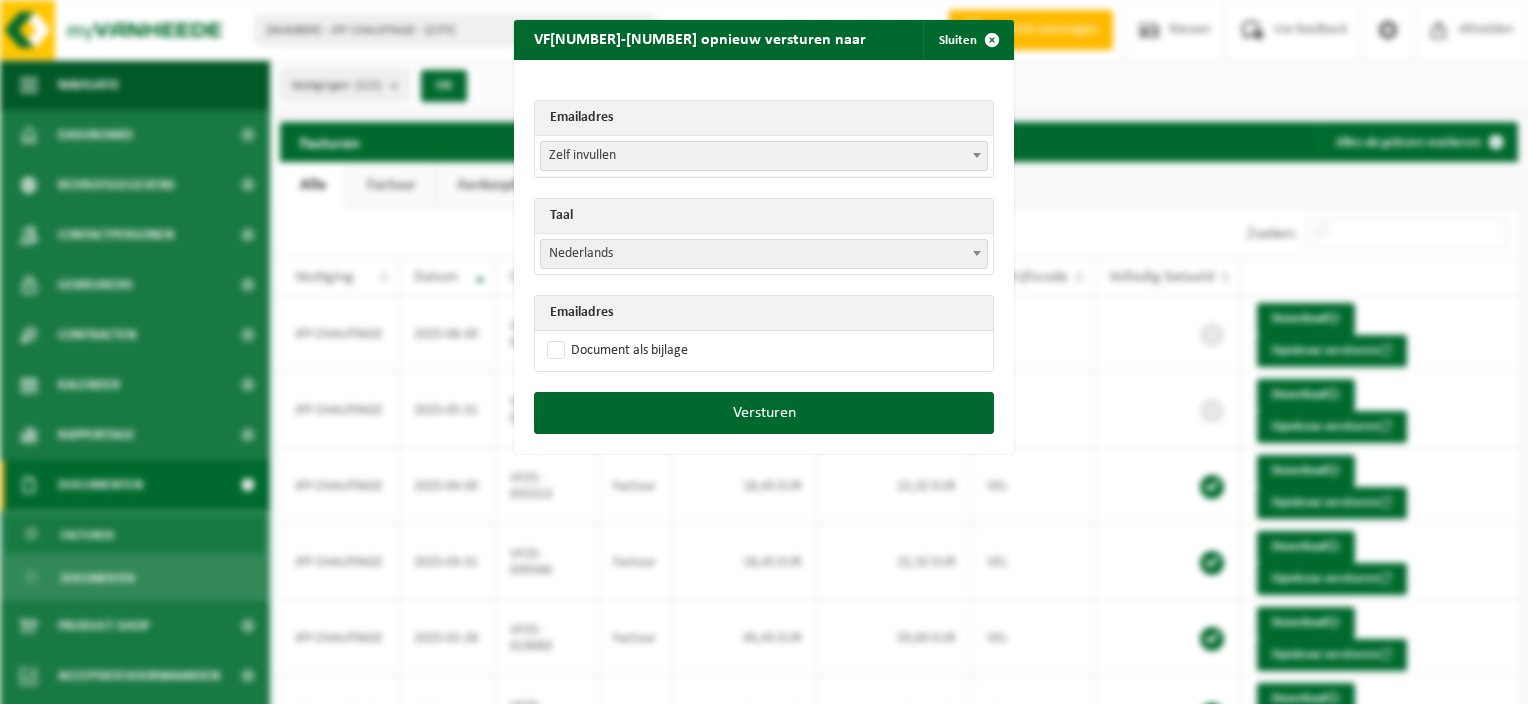 click on "Nederlands" at bounding box center [764, 254] 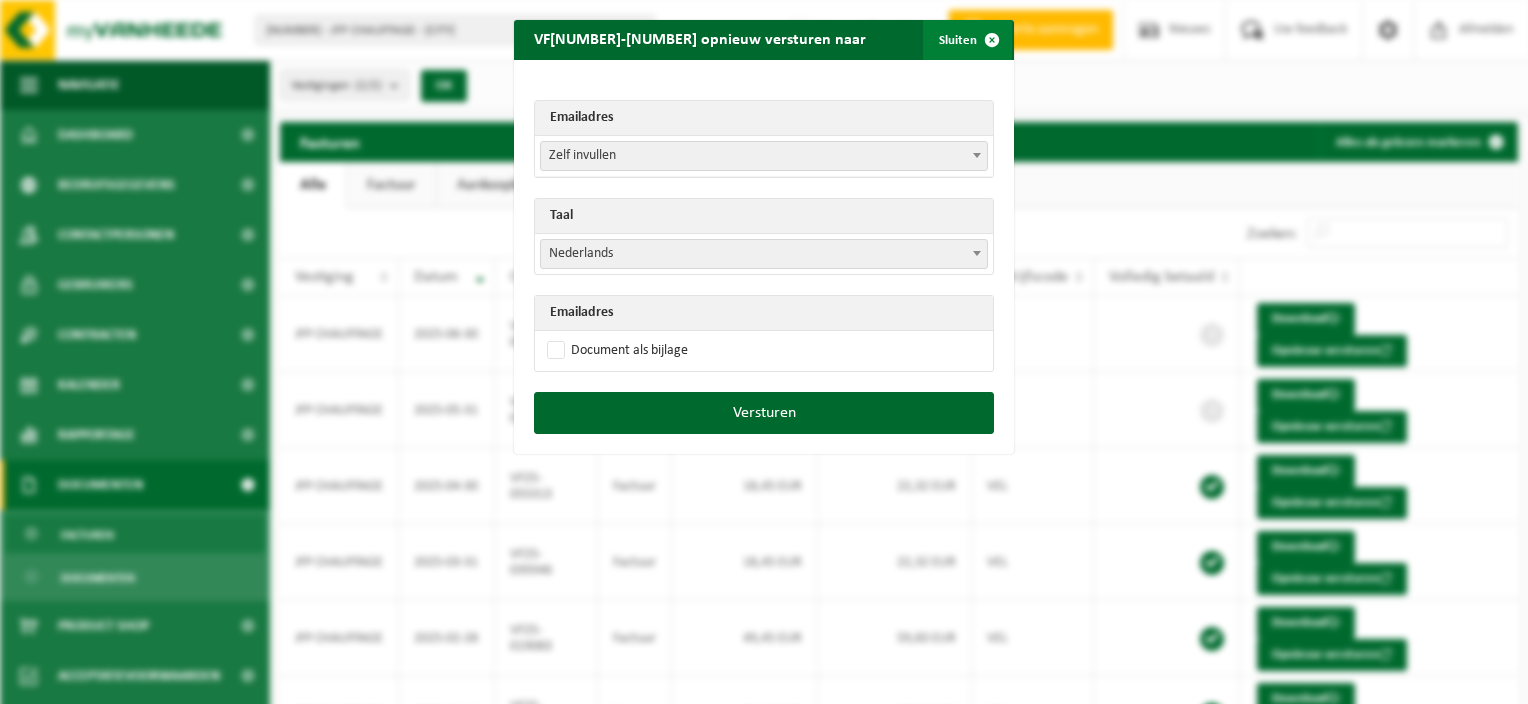 click at bounding box center [992, 40] 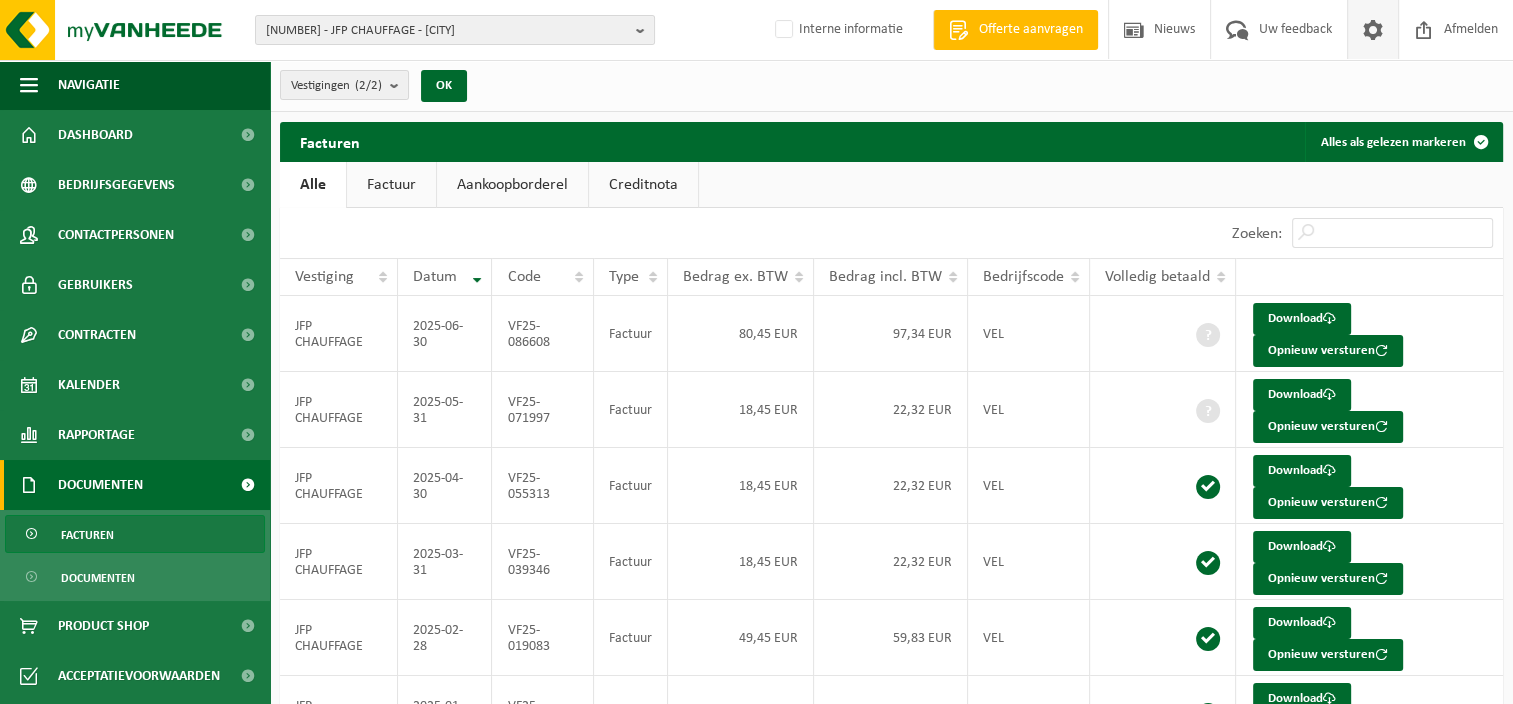 click at bounding box center [1373, 29] 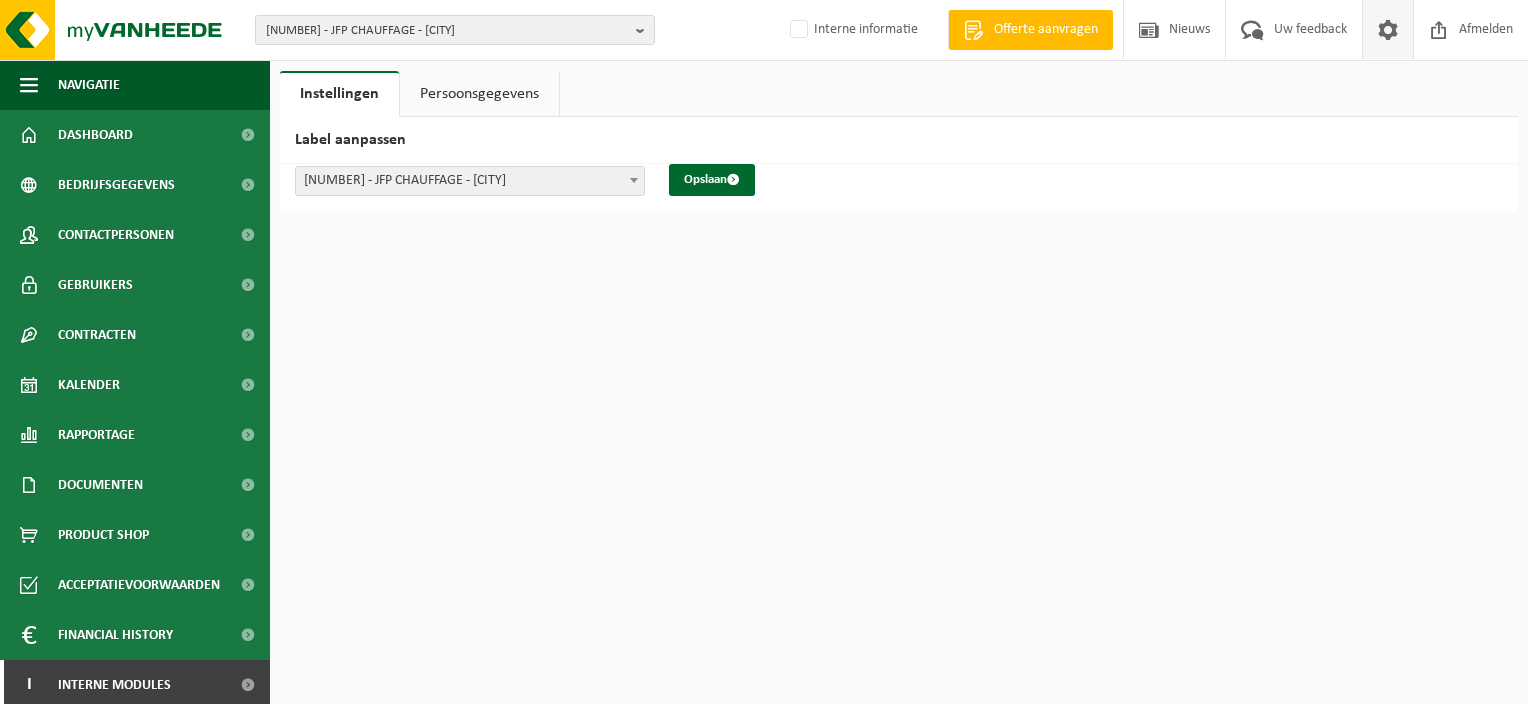 scroll, scrollTop: 0, scrollLeft: 0, axis: both 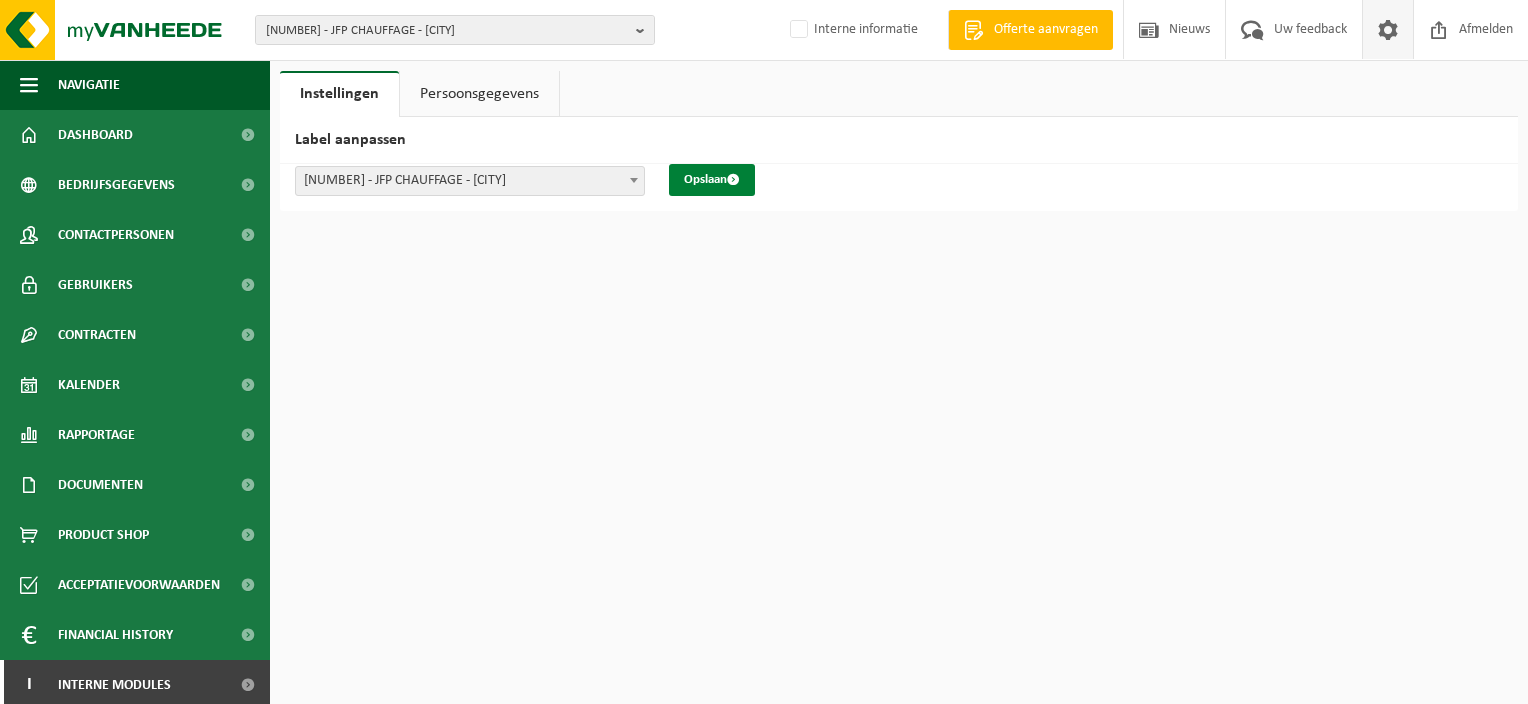 click on "Opslaan" at bounding box center (712, 180) 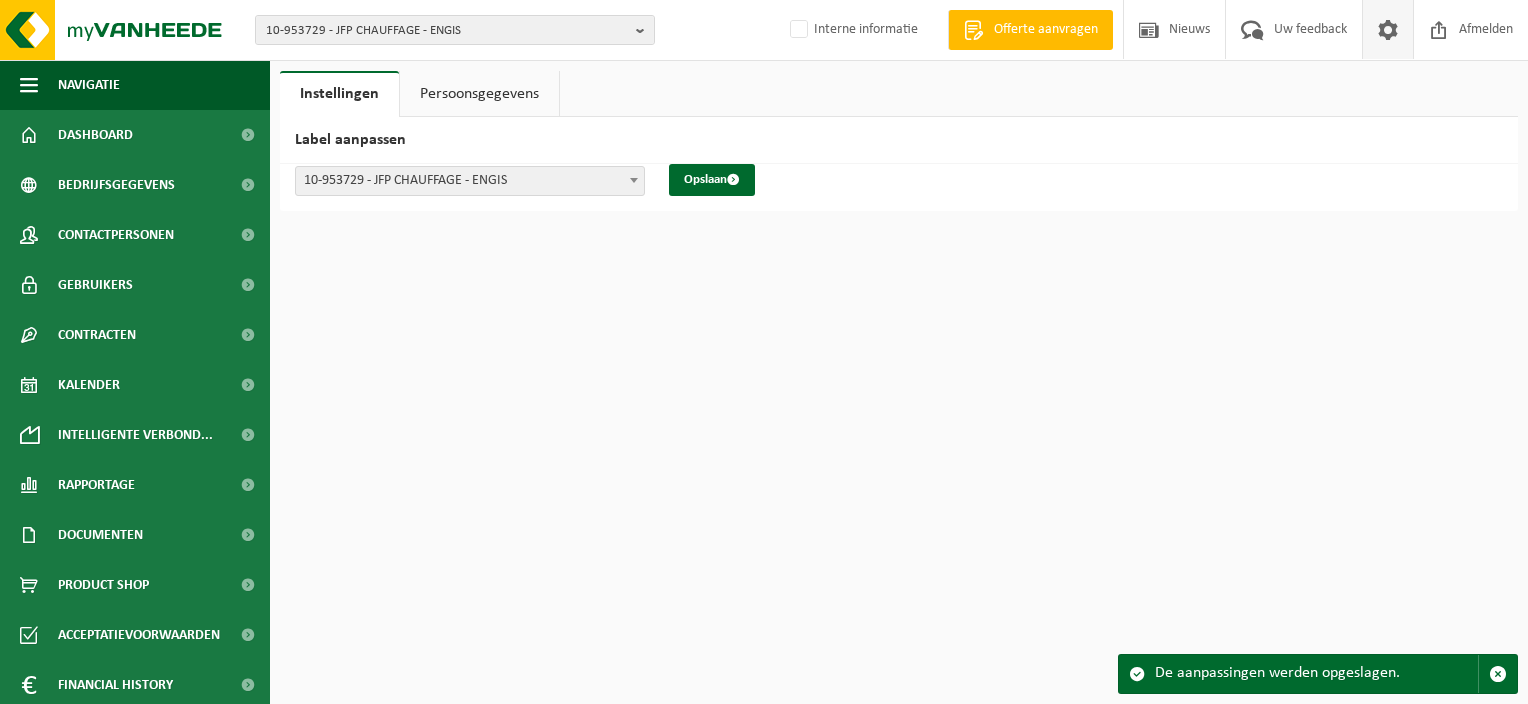 scroll, scrollTop: 0, scrollLeft: 0, axis: both 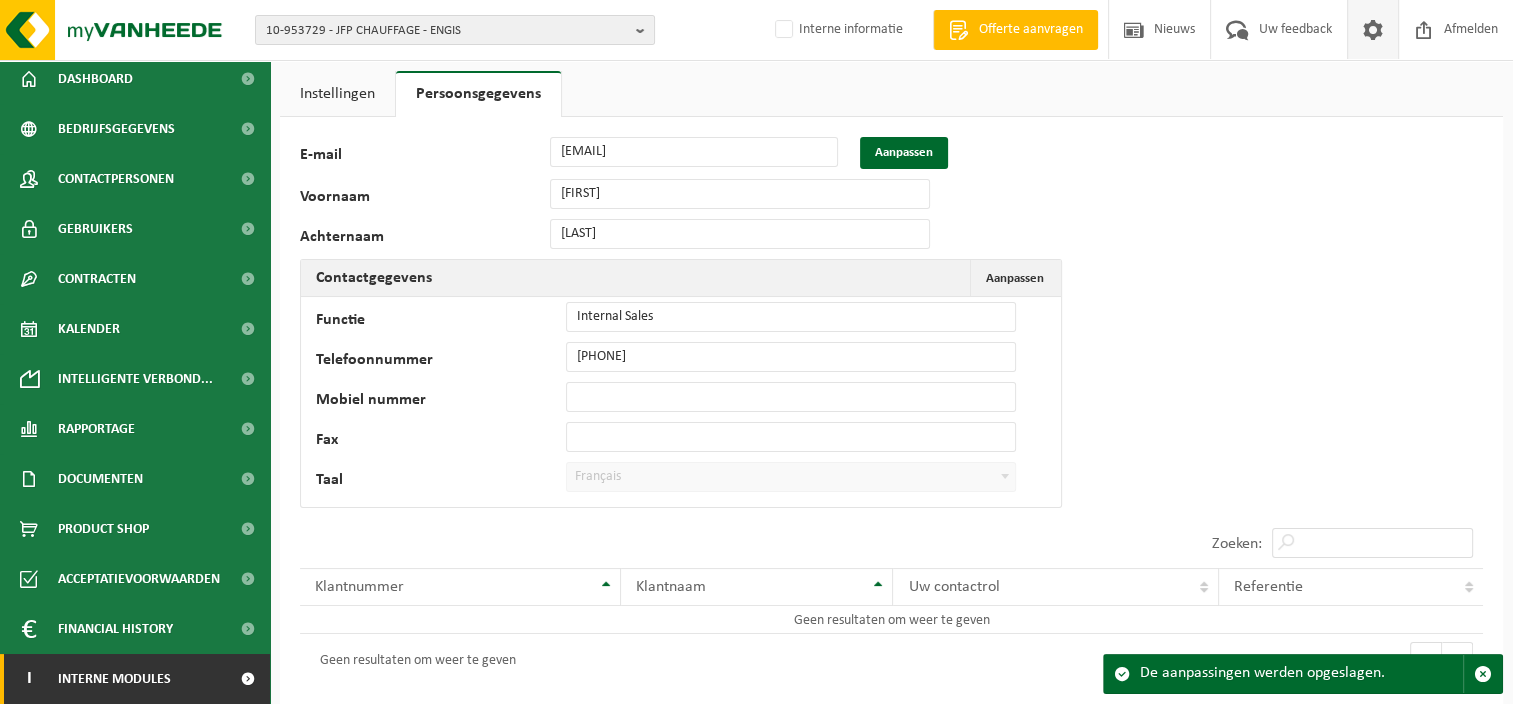click at bounding box center [247, 679] 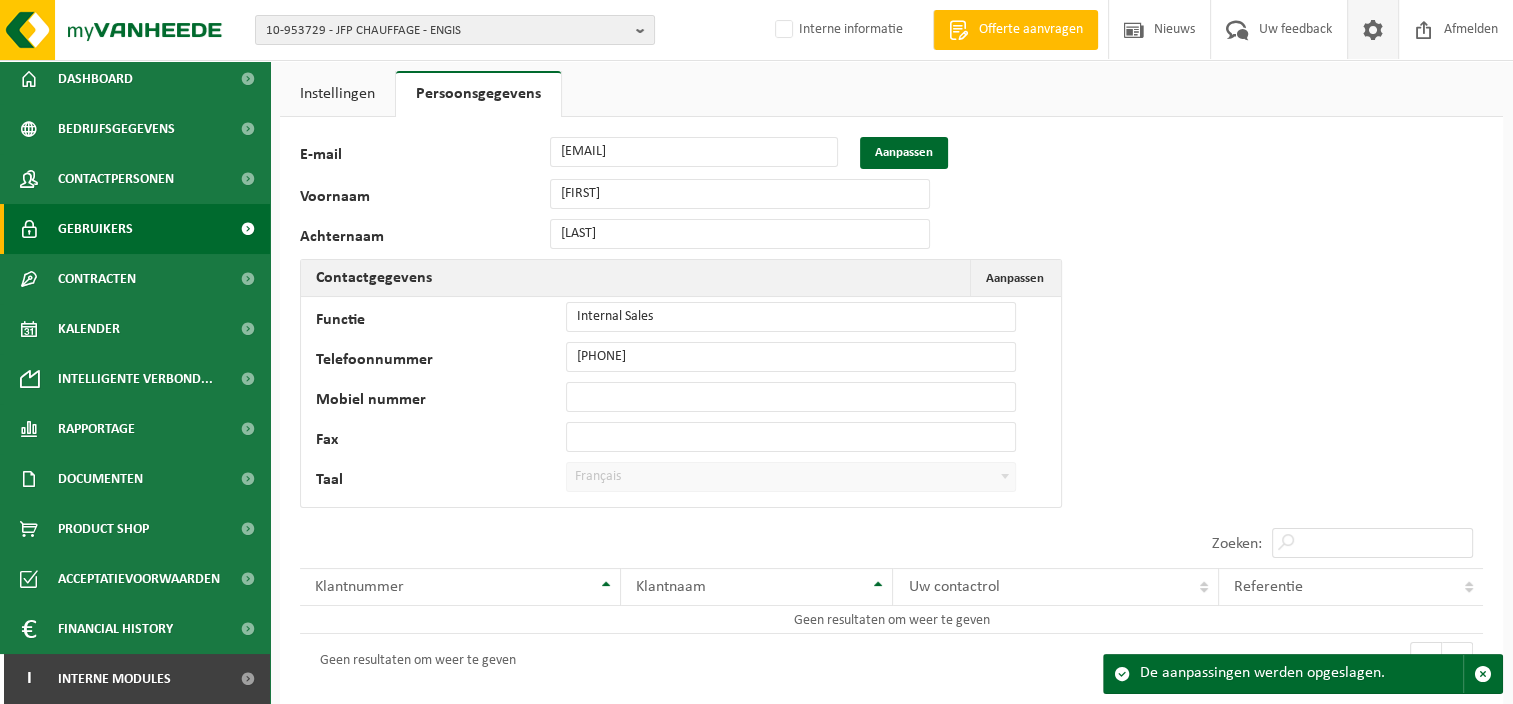scroll, scrollTop: 0, scrollLeft: 0, axis: both 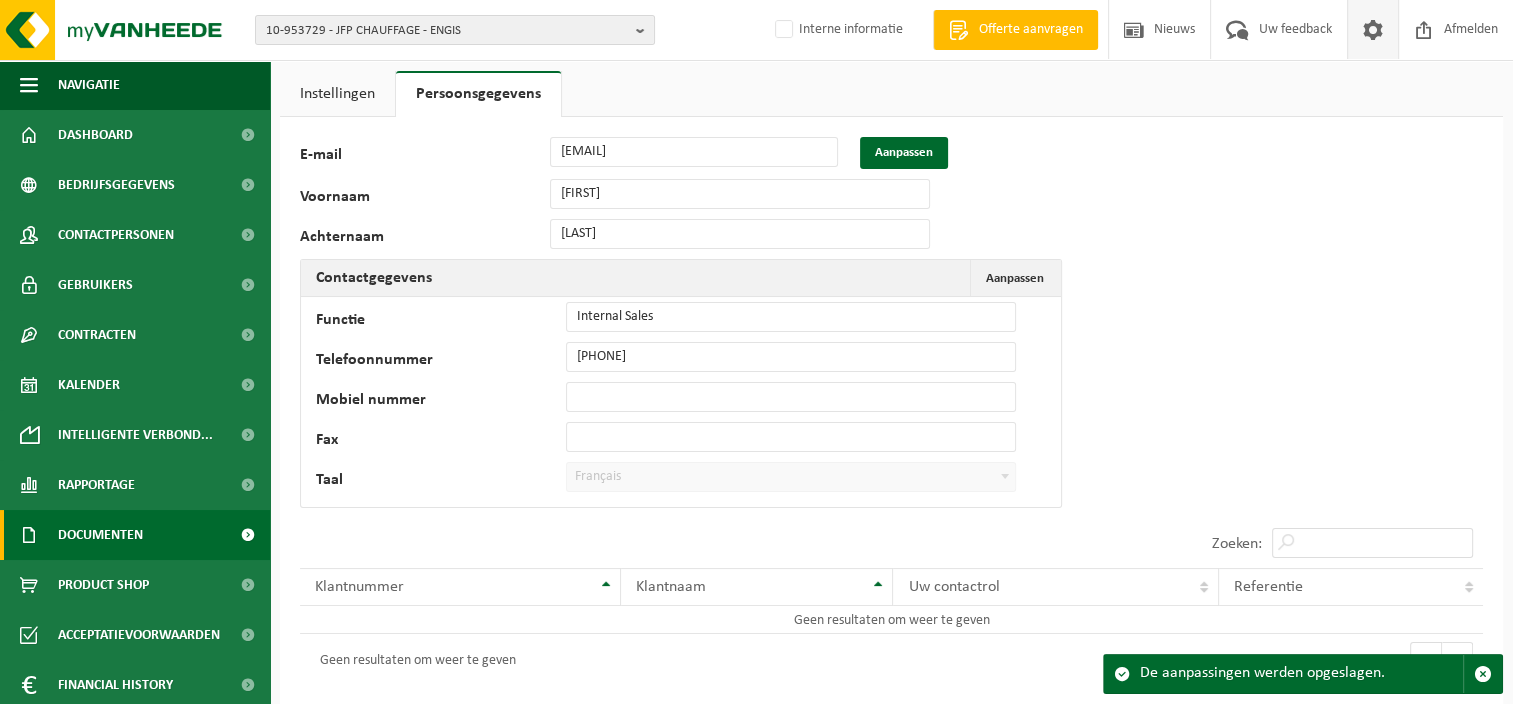click on "Documenten" at bounding box center (100, 535) 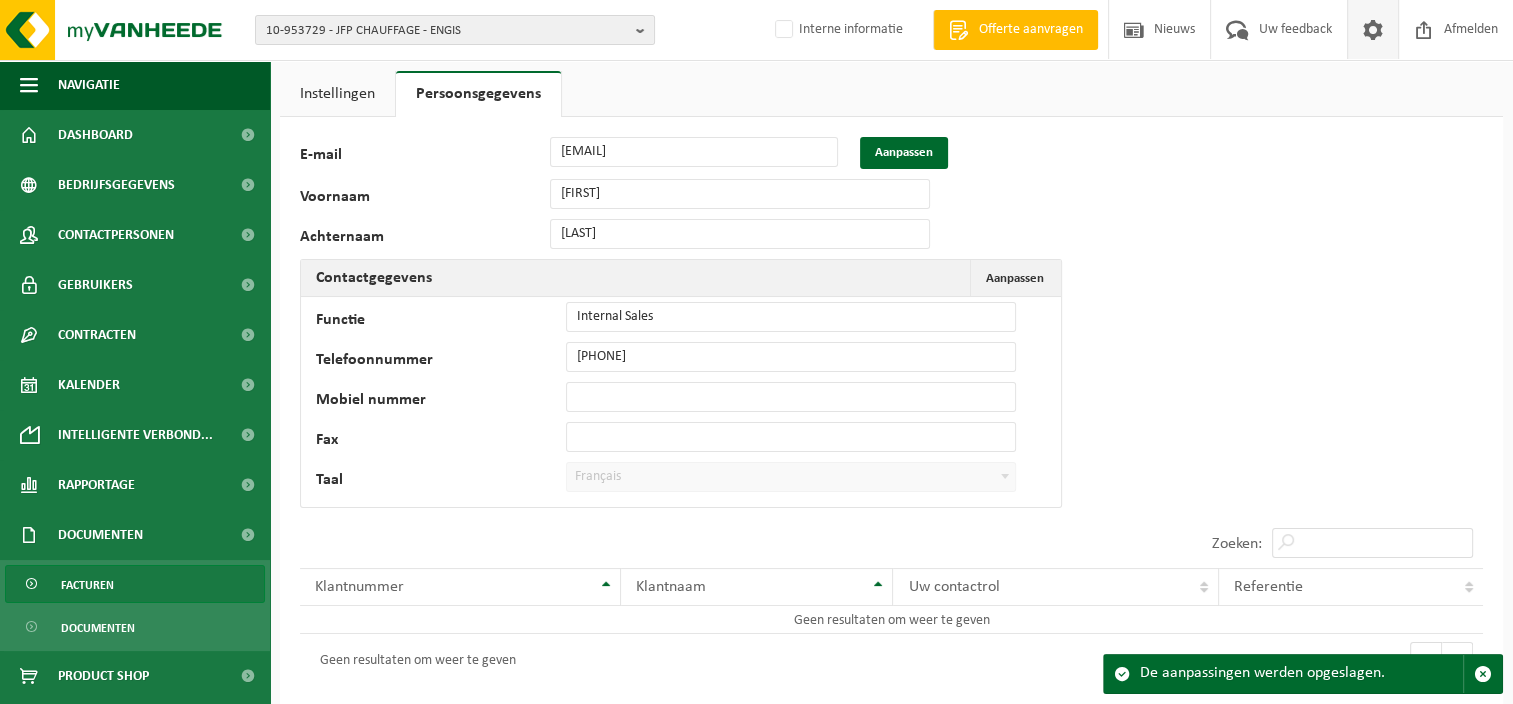 click on "Facturen" at bounding box center [135, 584] 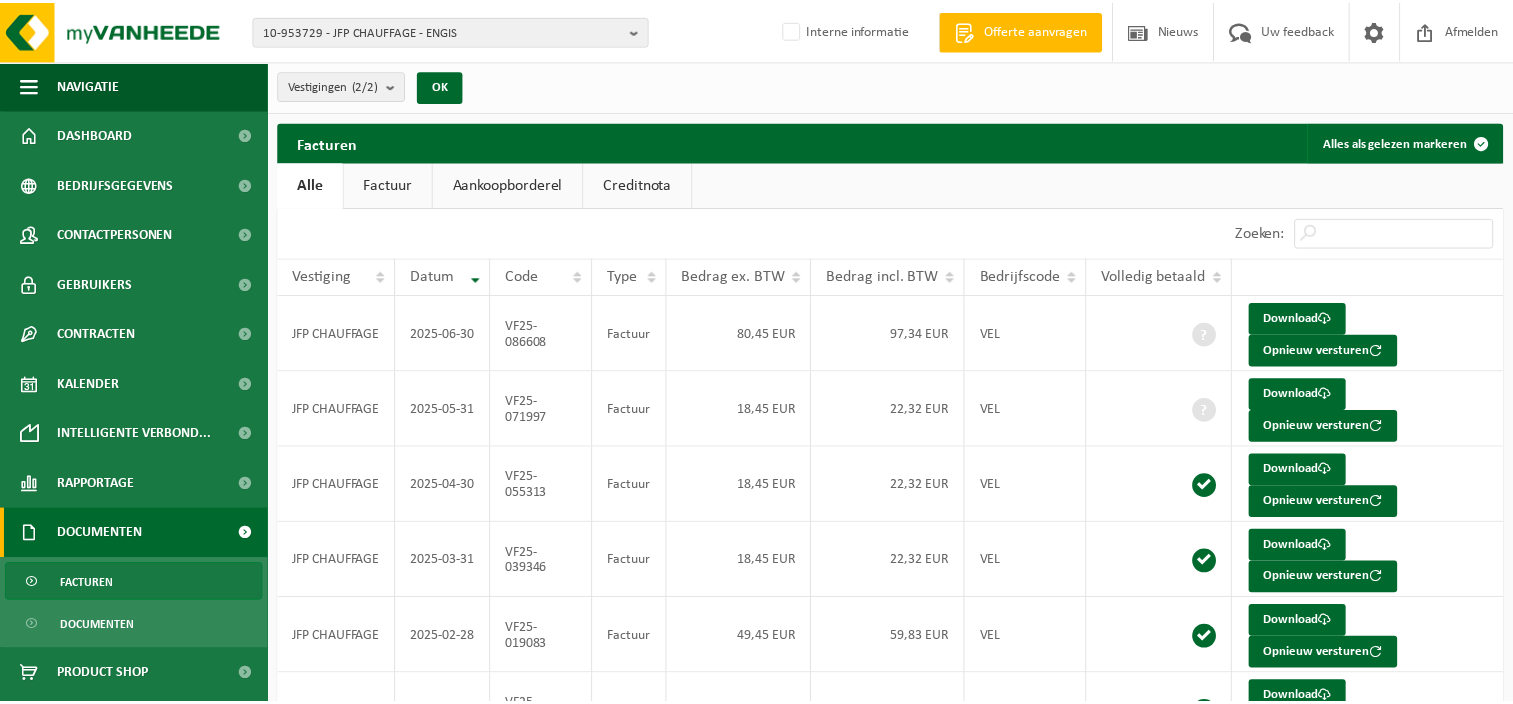 scroll, scrollTop: 0, scrollLeft: 0, axis: both 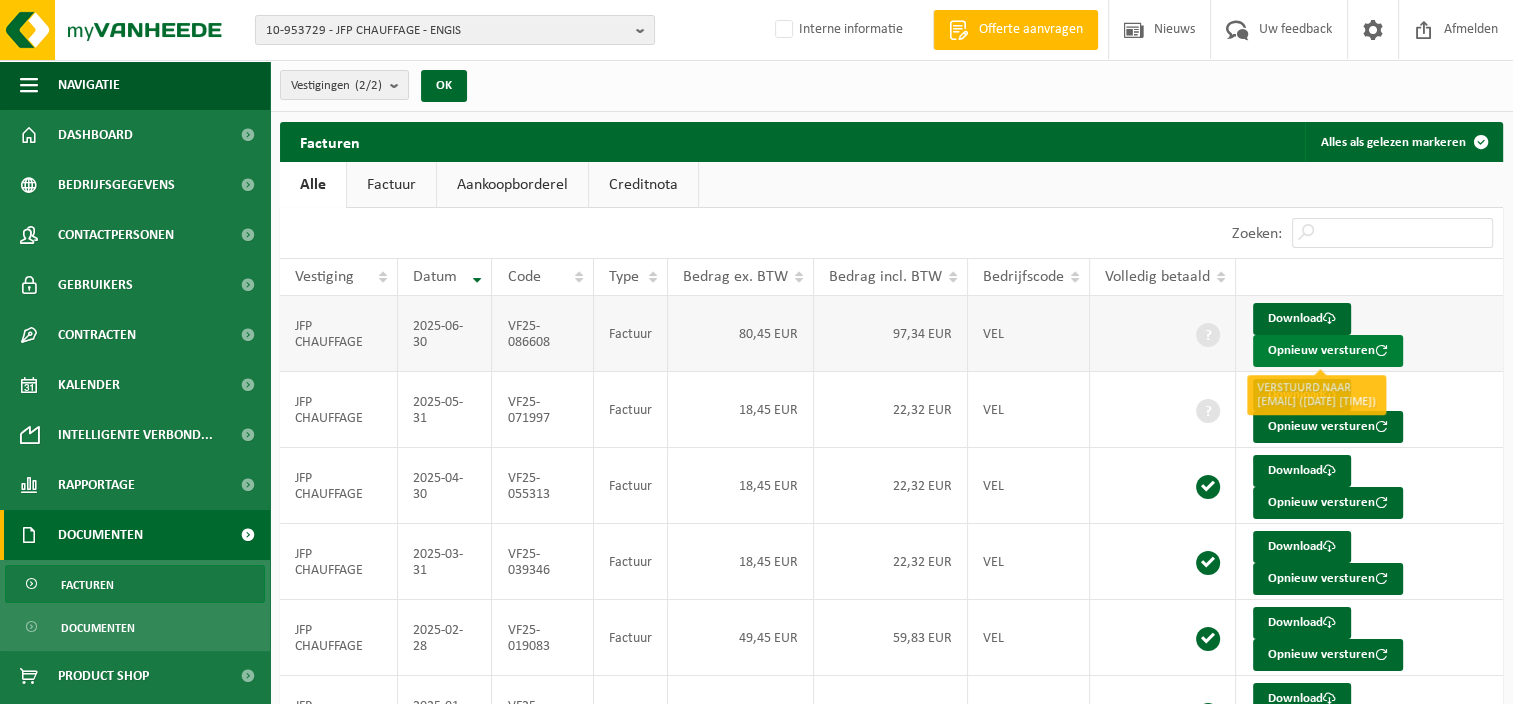 click on "Opnieuw versturen" at bounding box center [1328, 351] 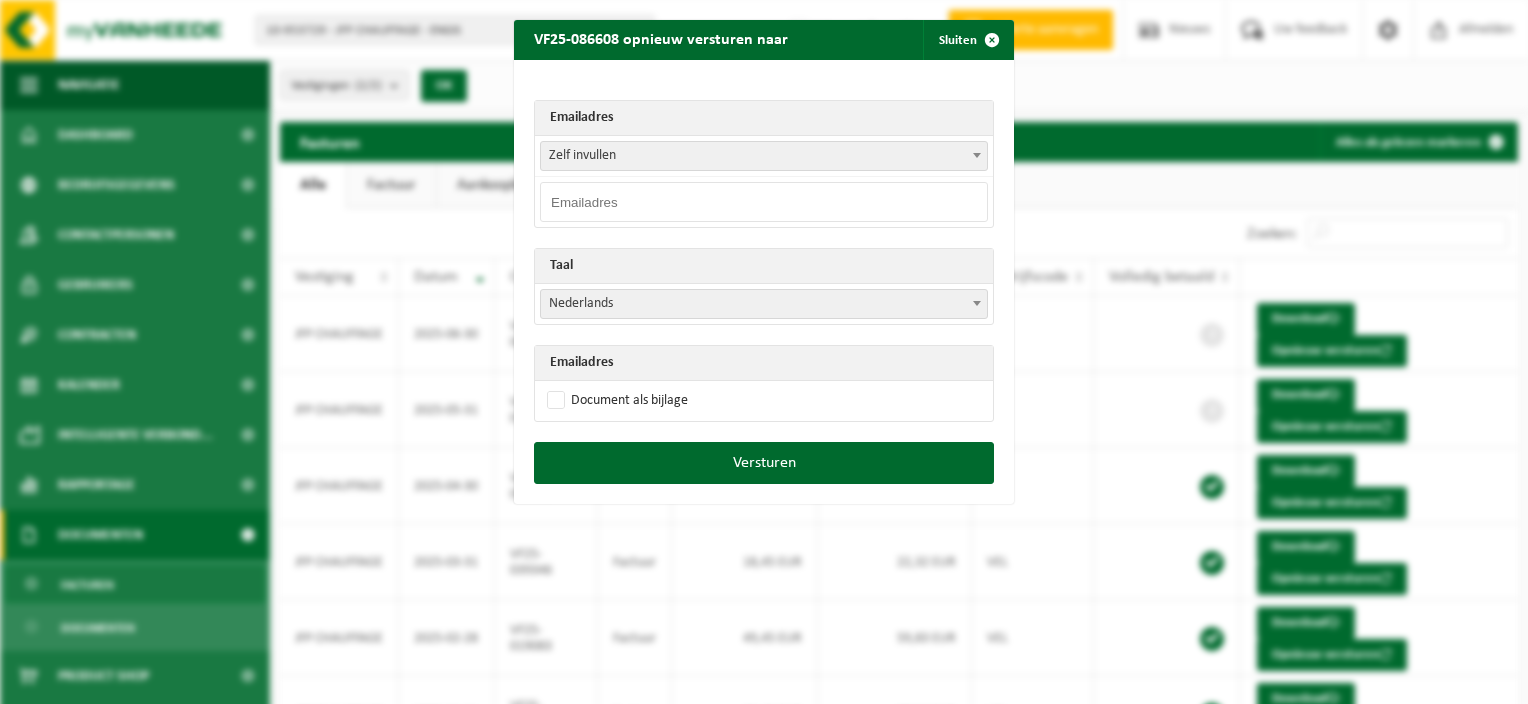 click at bounding box center [764, 202] 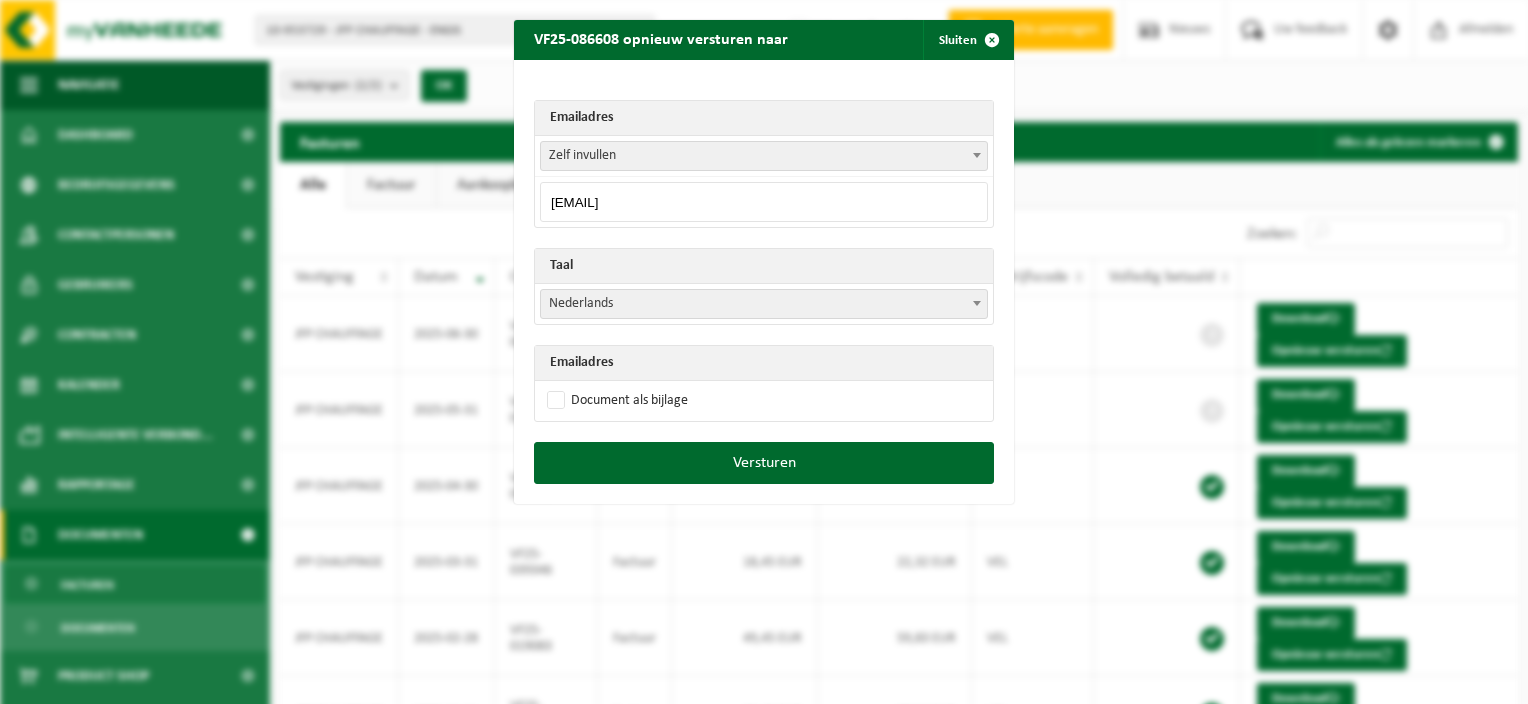 click on "Nederlands" at bounding box center (764, 304) 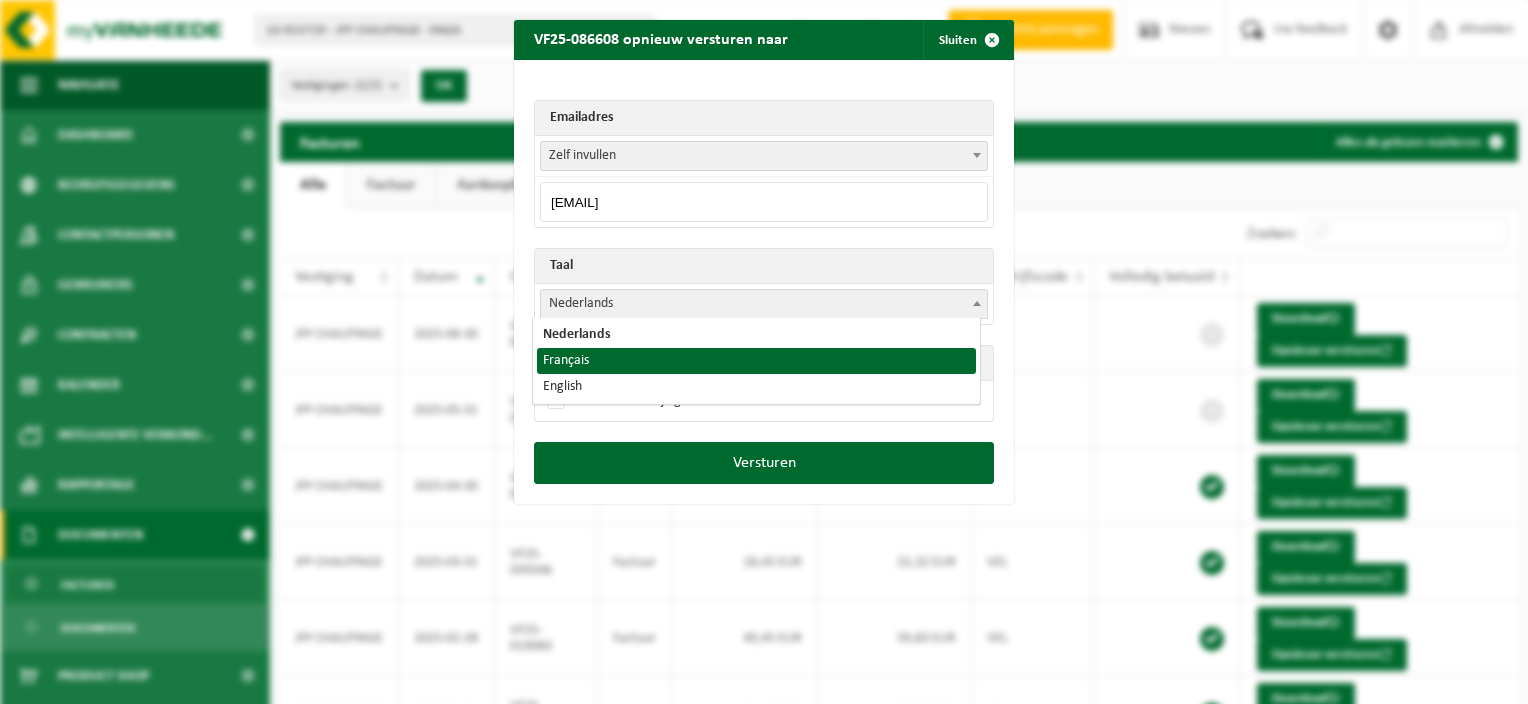 select on "fr" 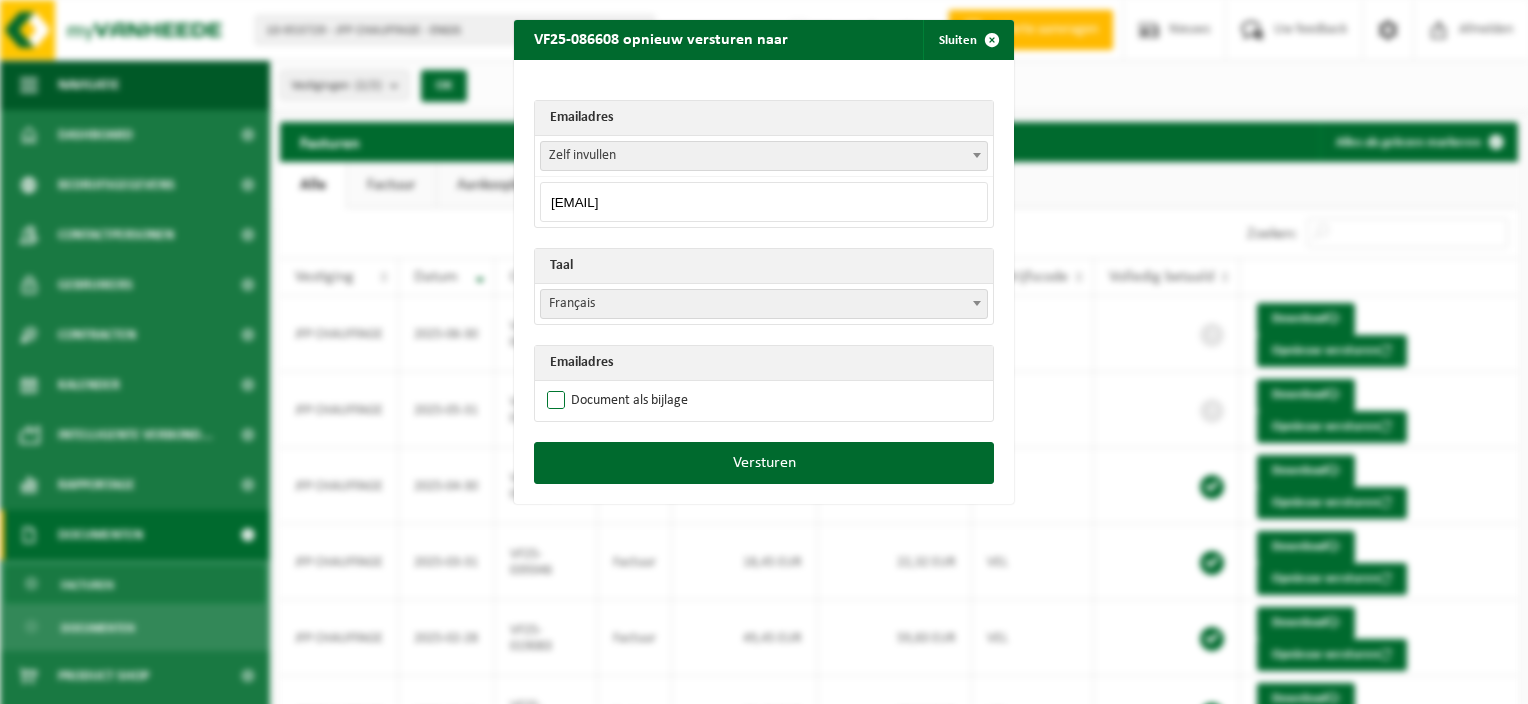 click on "Document als bijlage" at bounding box center [615, 401] 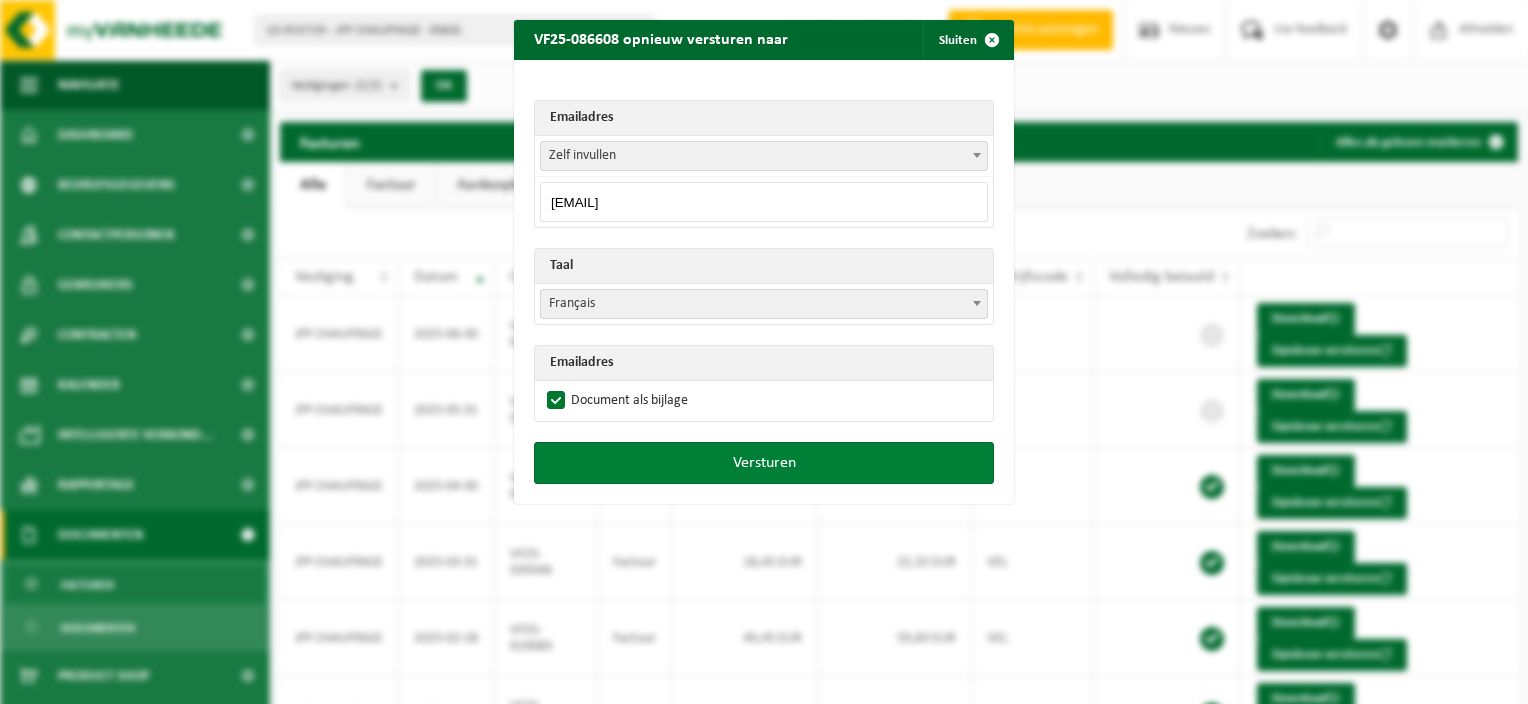 click on "Versturen" at bounding box center (764, 463) 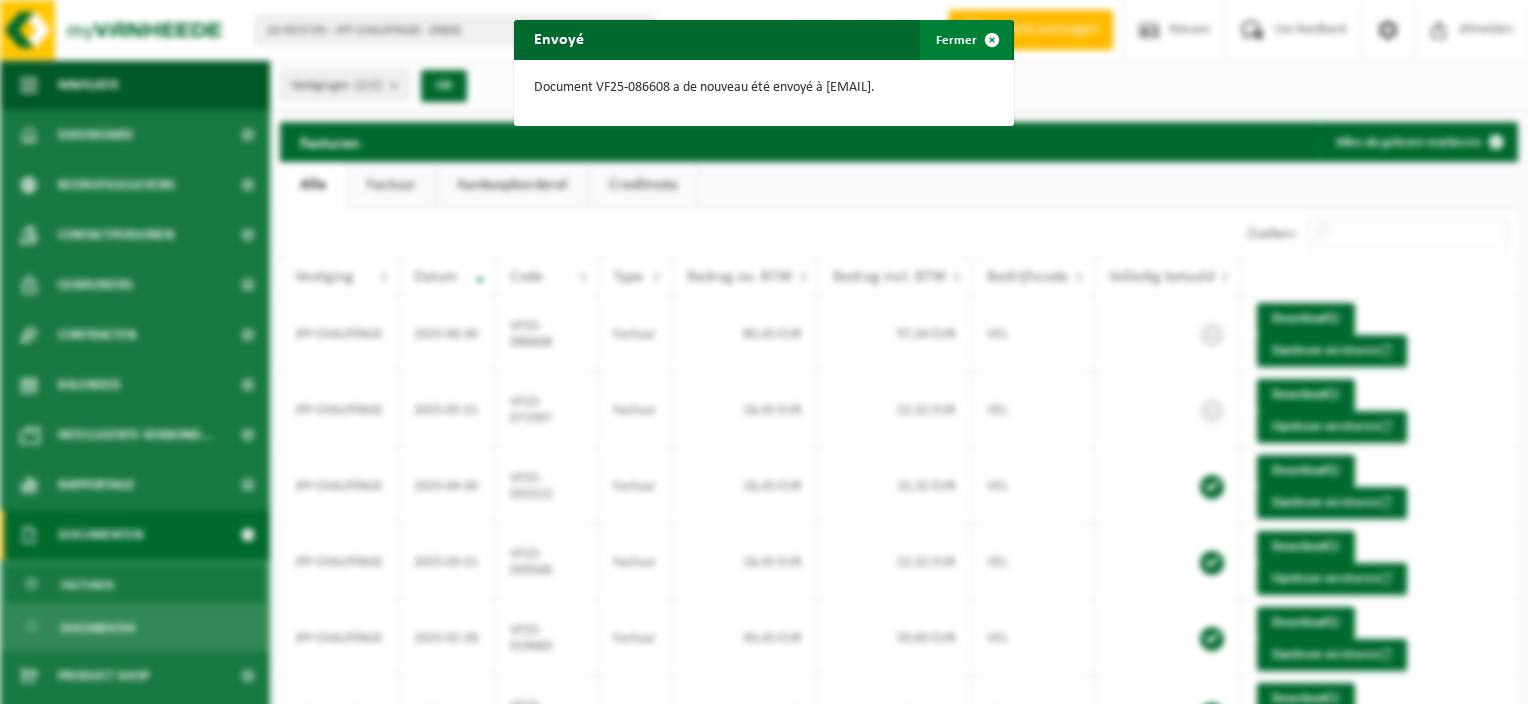 click at bounding box center (992, 40) 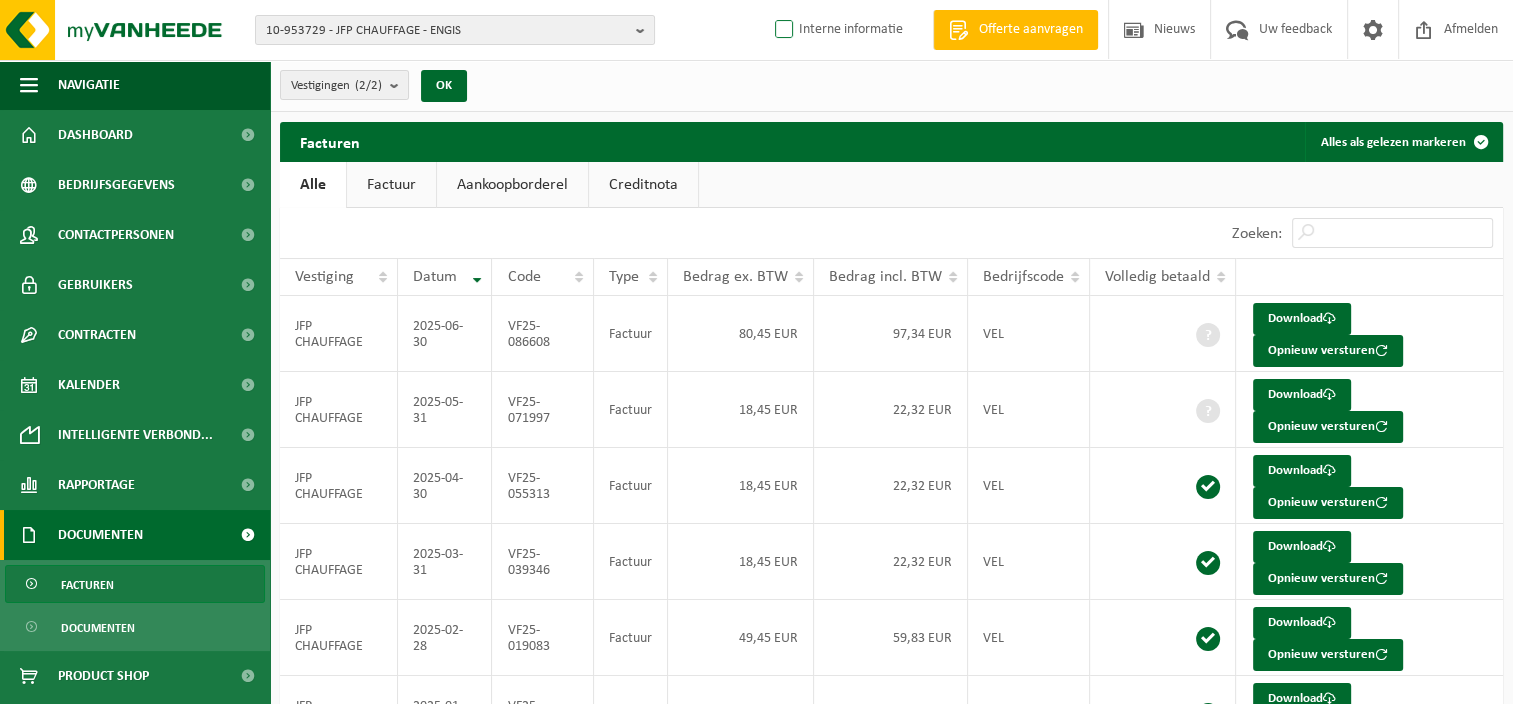 click on "Interne informatie" at bounding box center [837, 30] 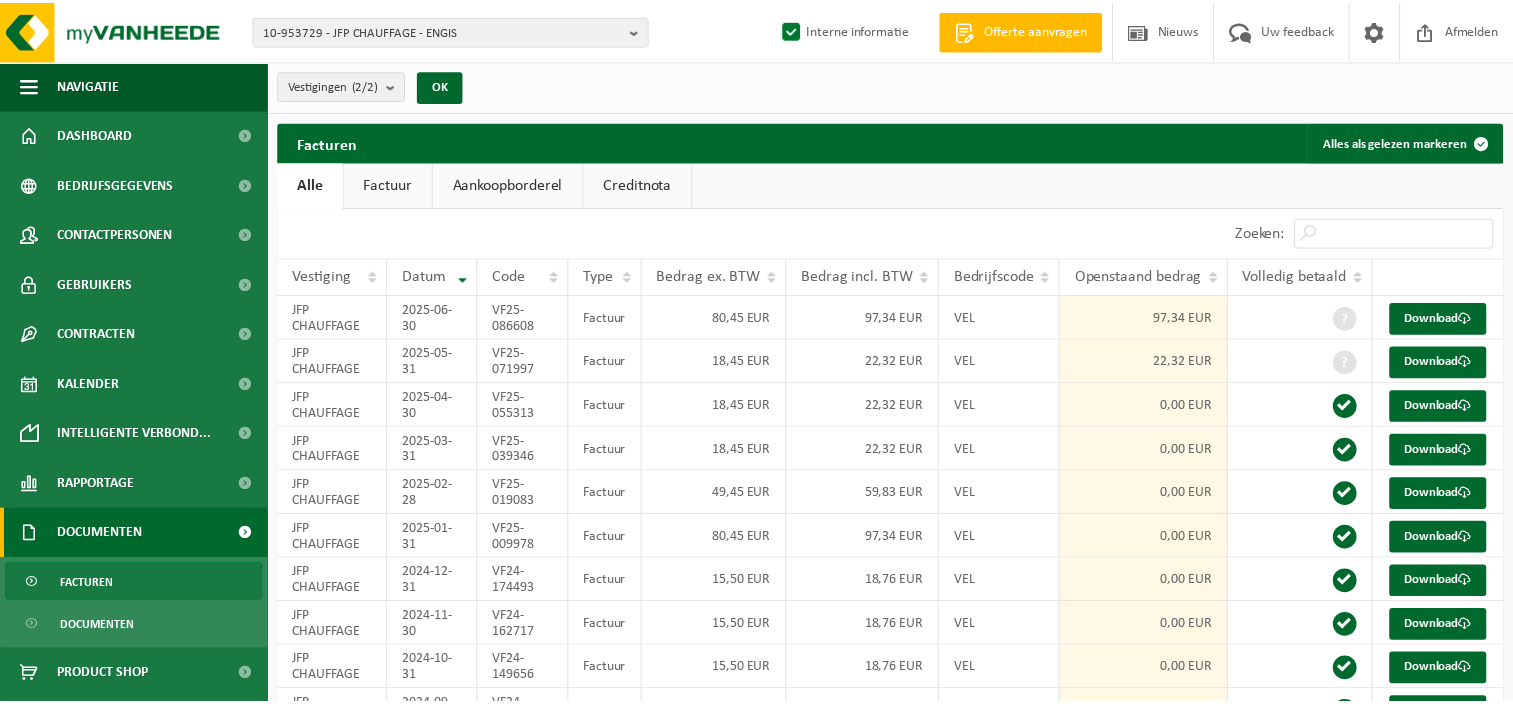 scroll, scrollTop: 0, scrollLeft: 0, axis: both 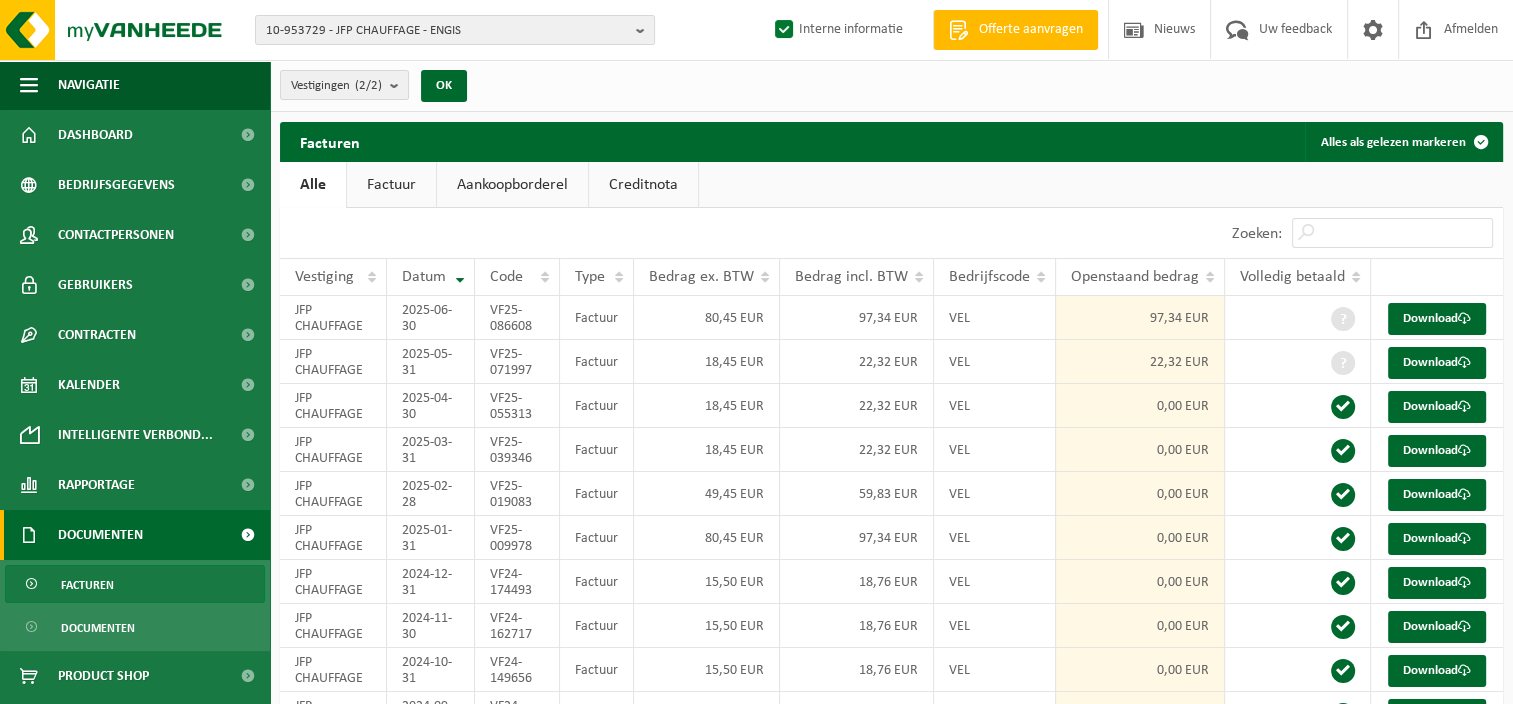 click on "Interne informatie" at bounding box center [837, 30] 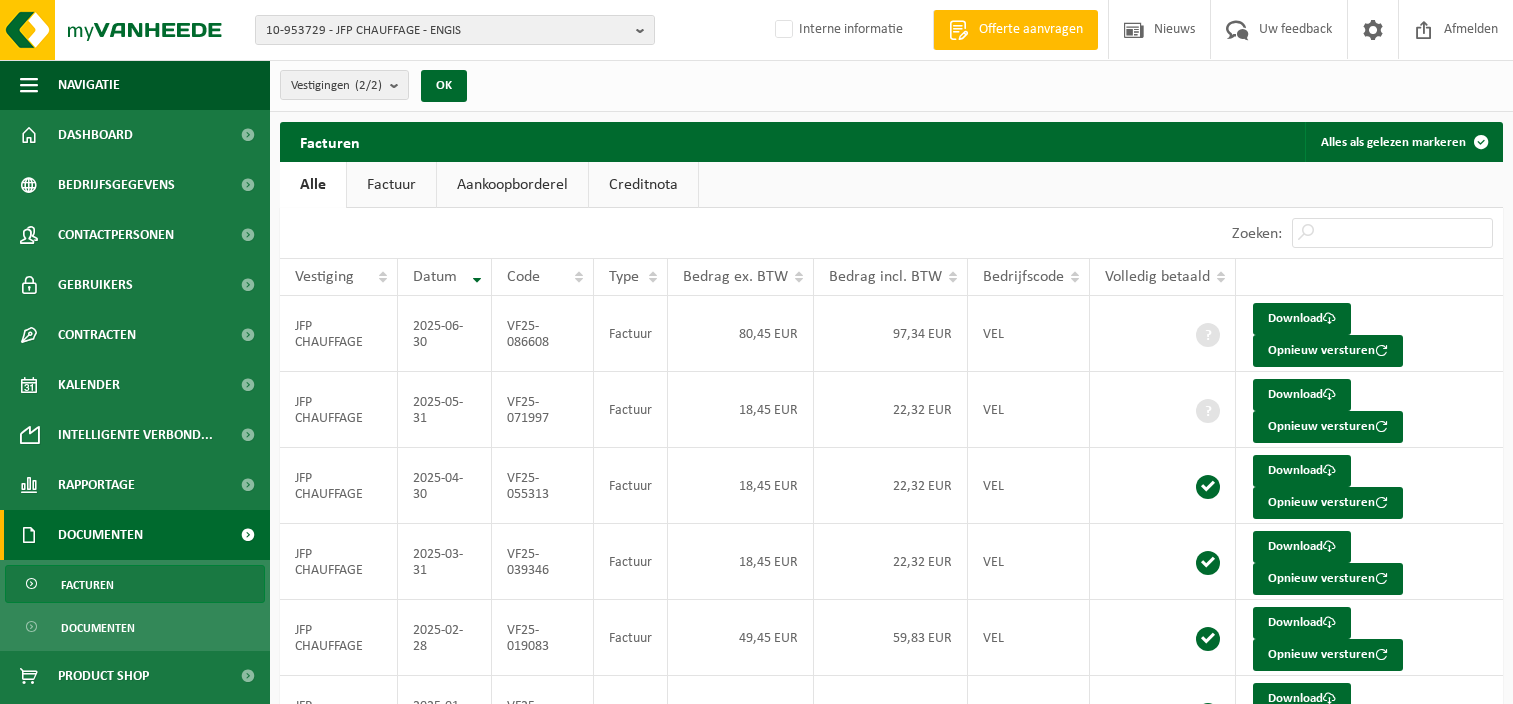 scroll, scrollTop: 0, scrollLeft: 0, axis: both 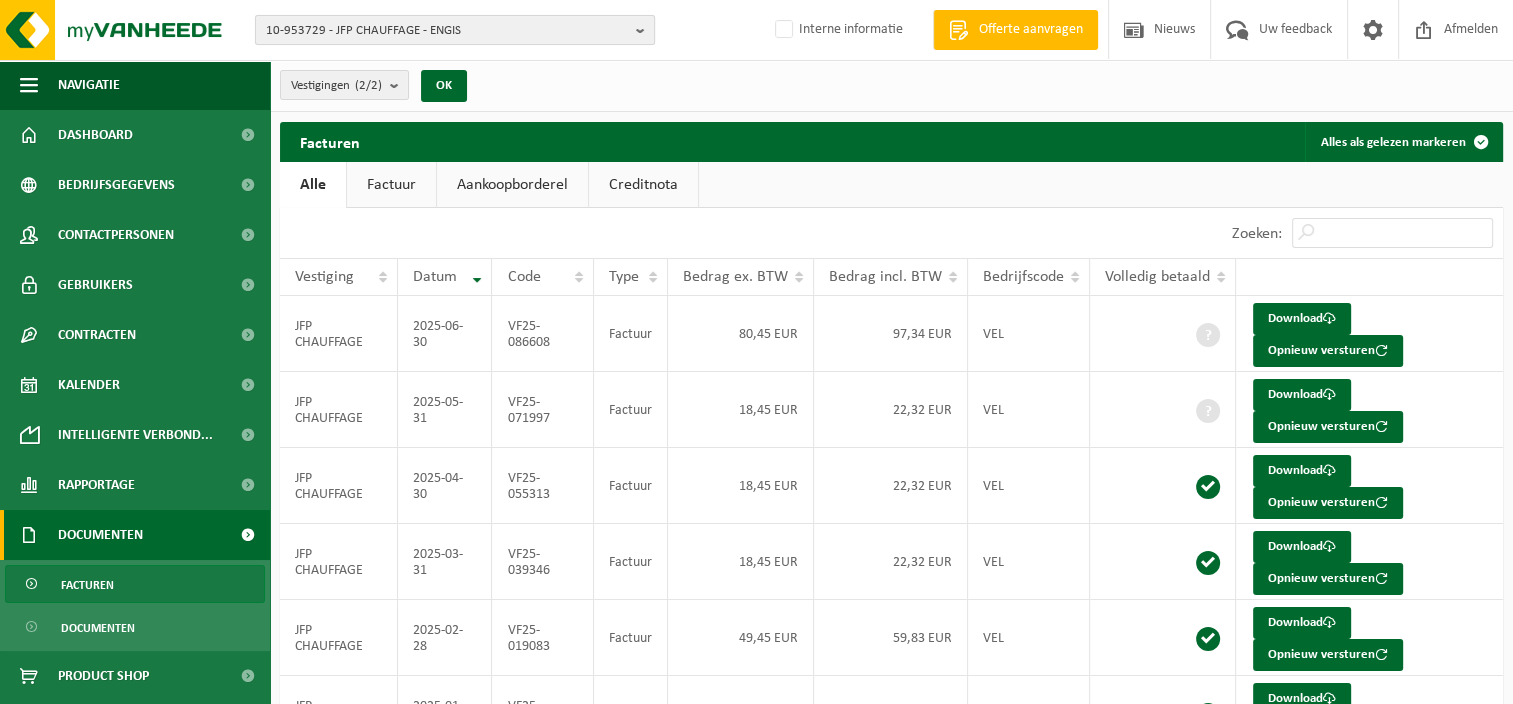 click on "10-953729 - JFP CHAUFFAGE - ENGIS" at bounding box center (447, 31) 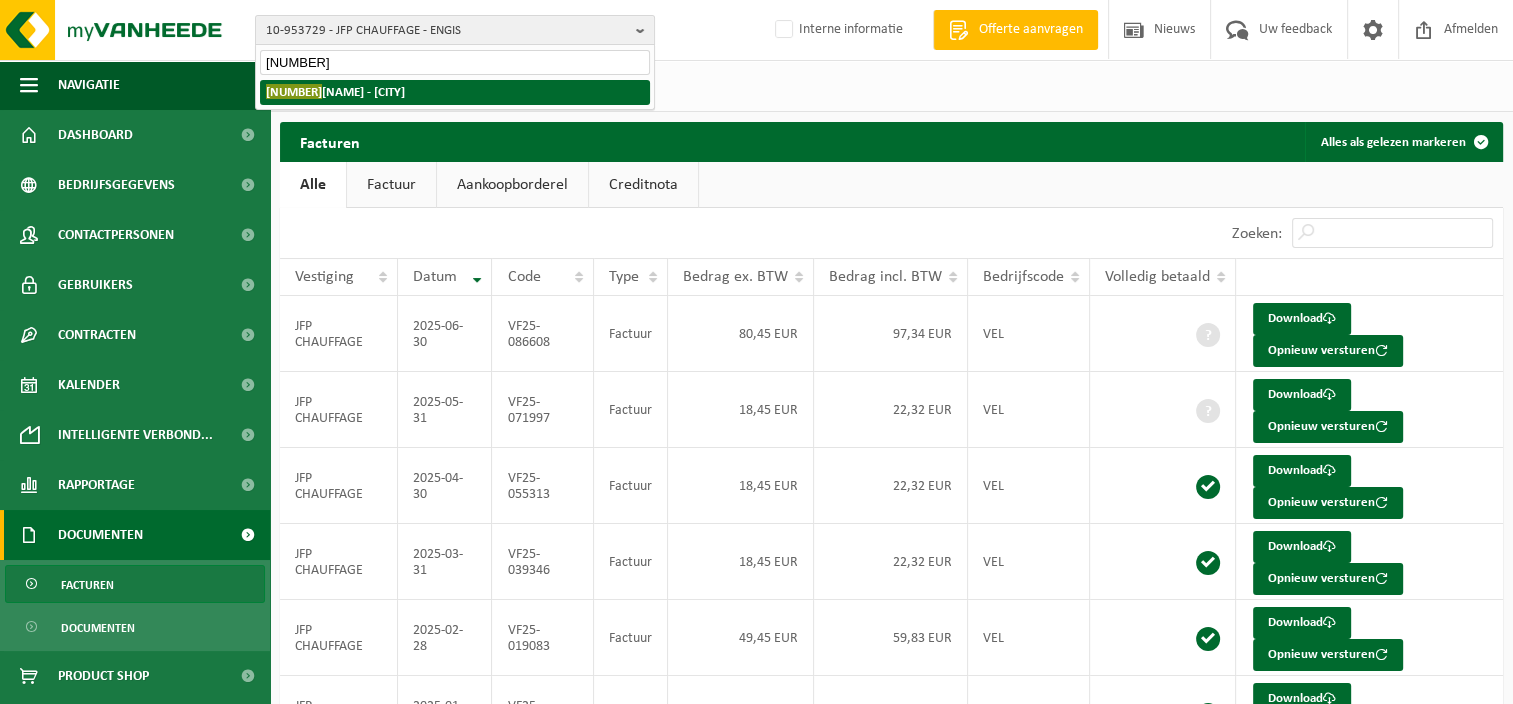 type on "[NUMBER]" 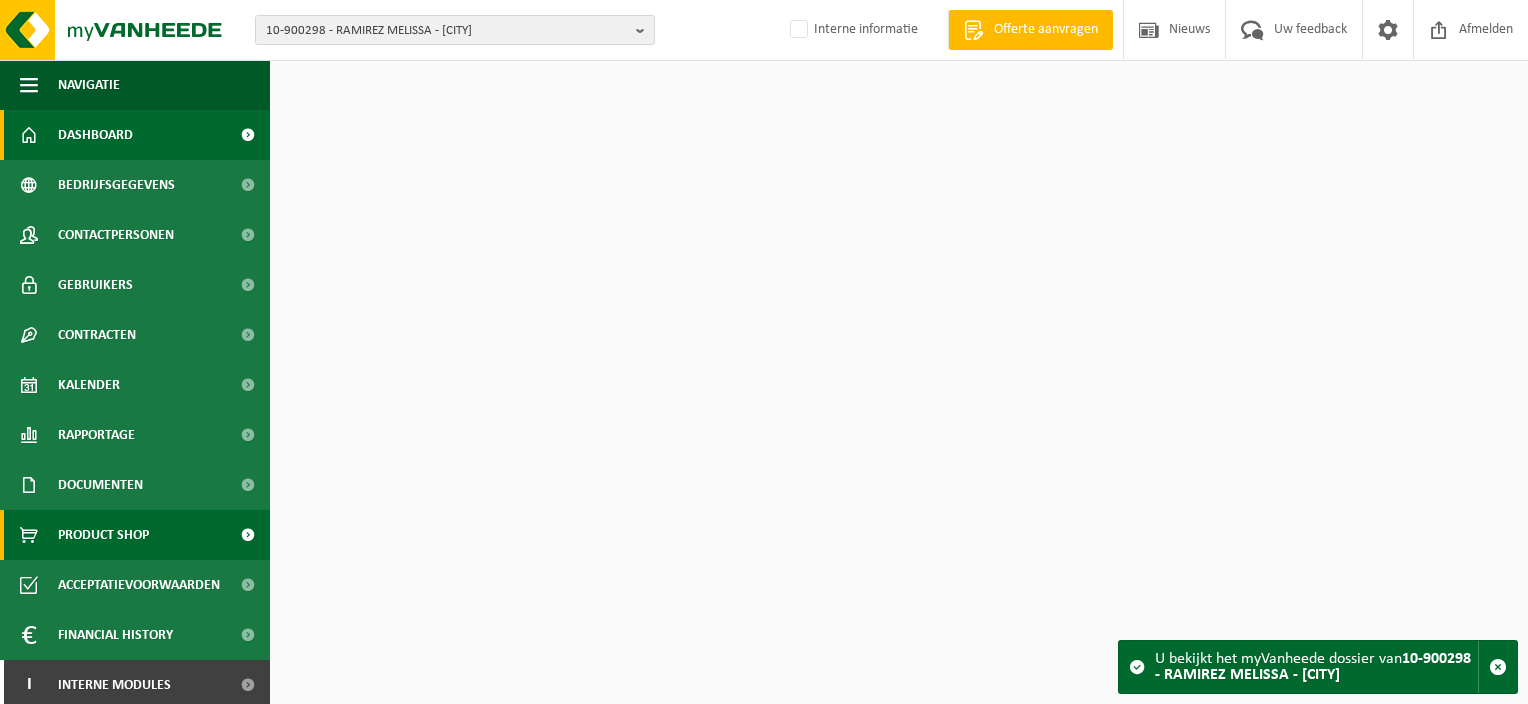 scroll, scrollTop: 0, scrollLeft: 0, axis: both 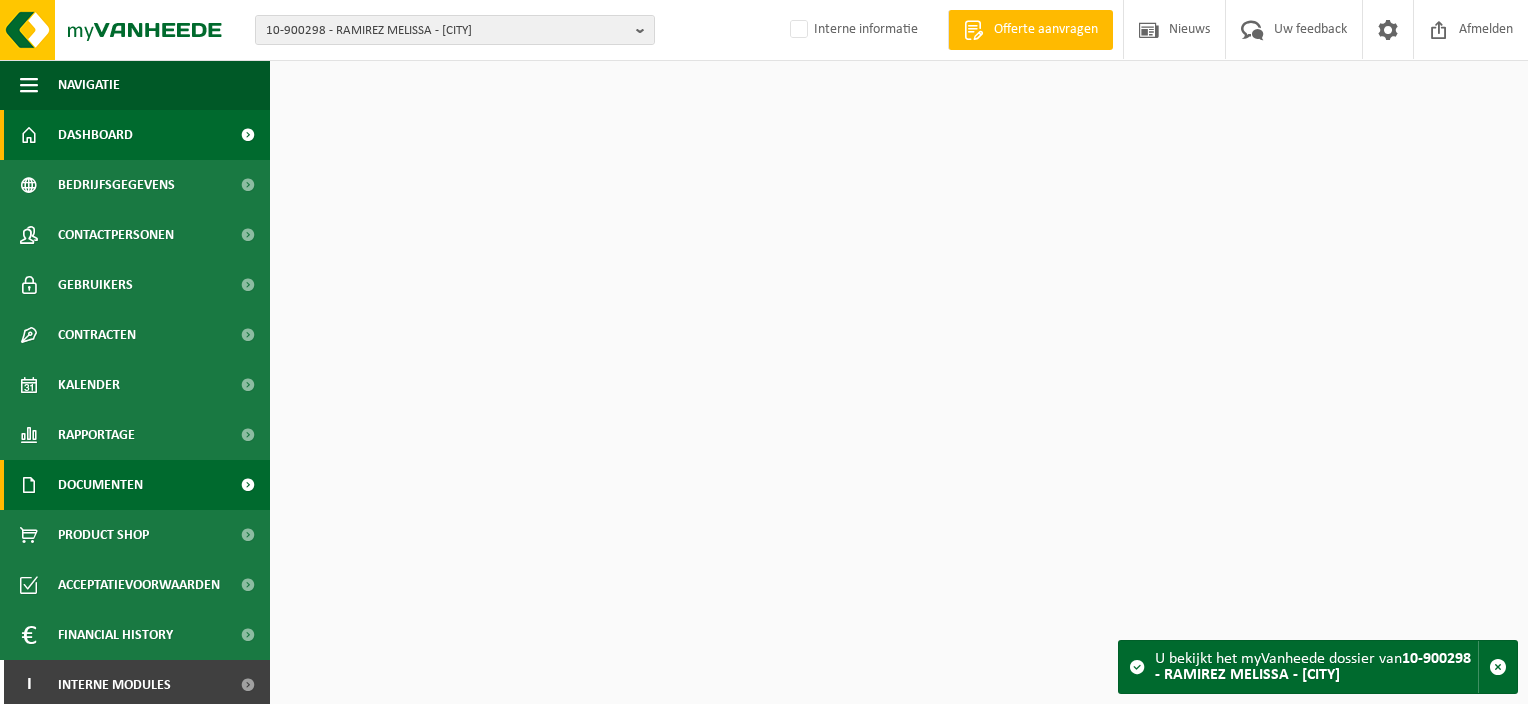 click on "Documenten" at bounding box center [135, 485] 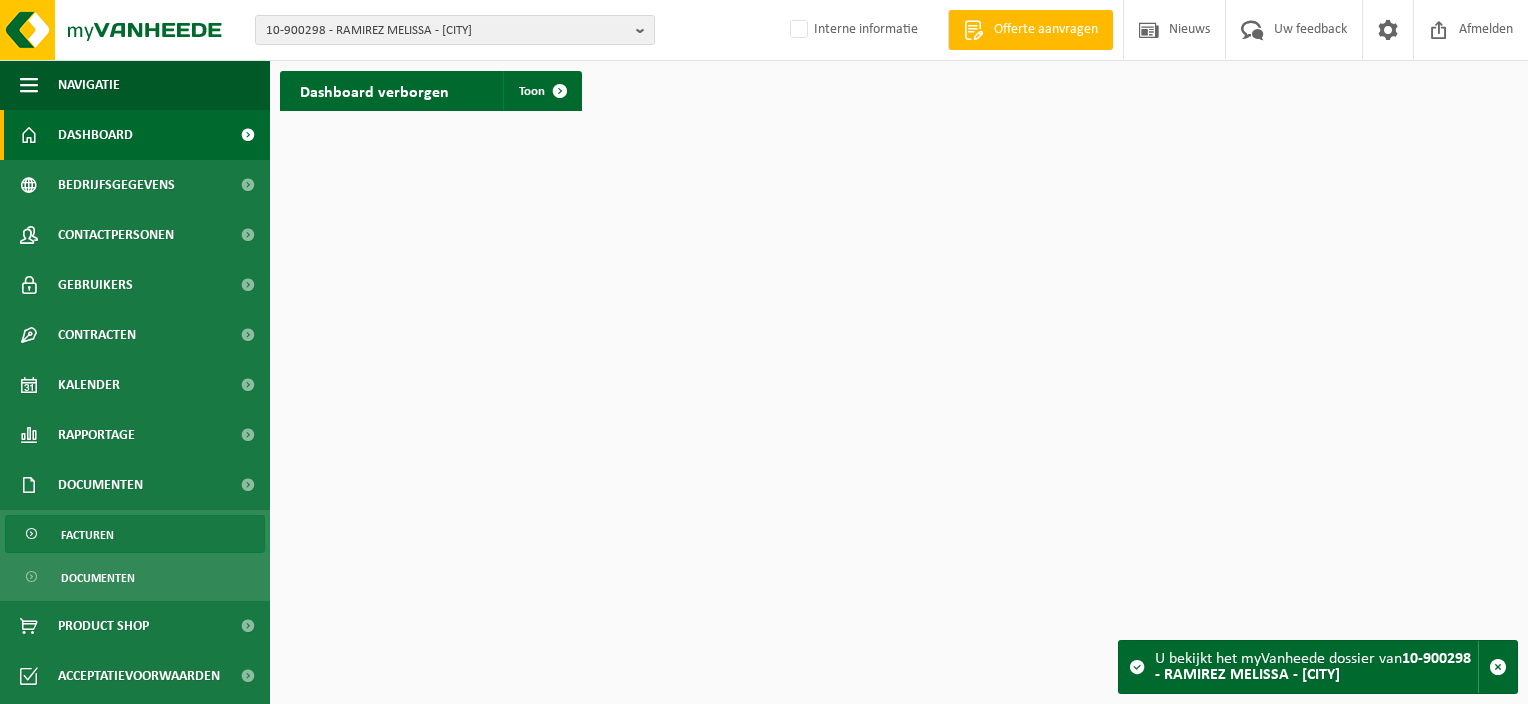 click on "Facturen" at bounding box center (135, 534) 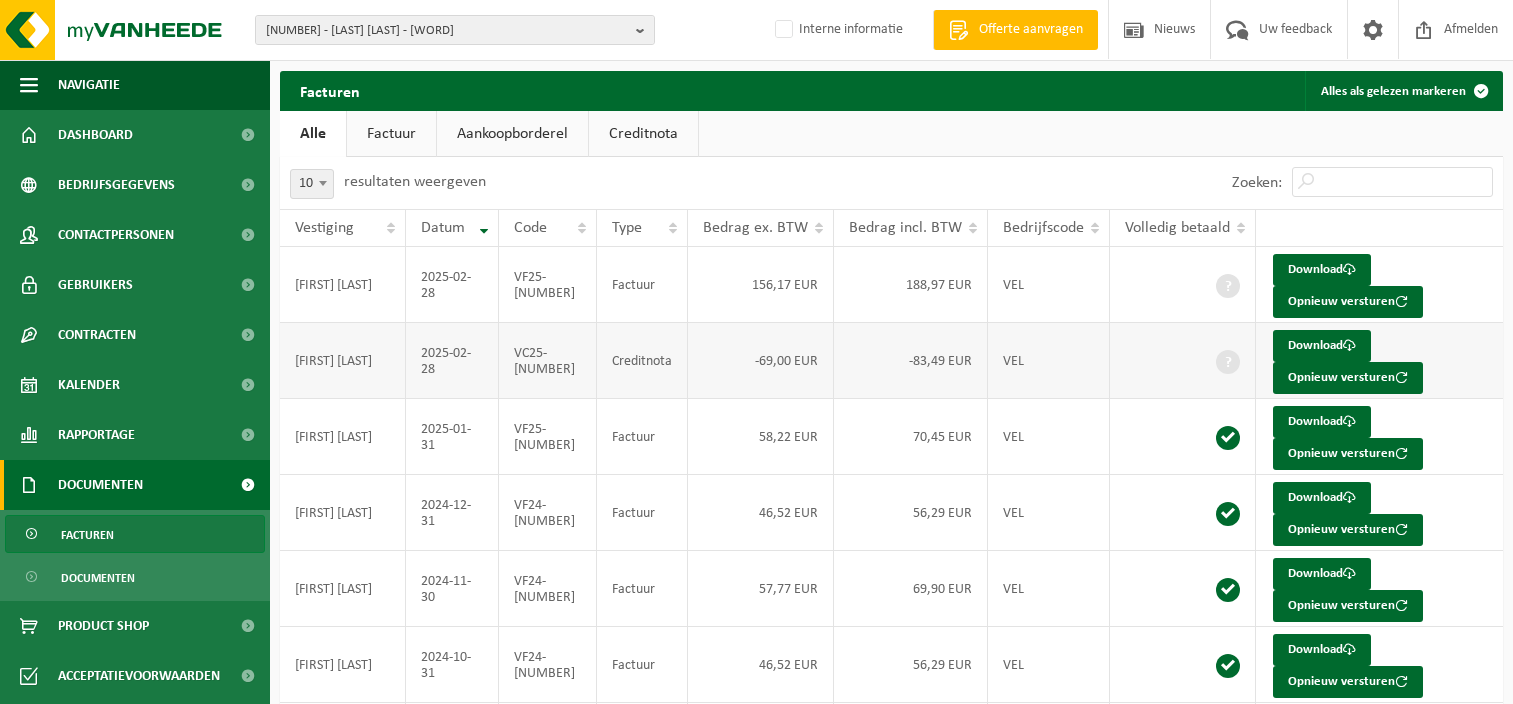 scroll, scrollTop: 0, scrollLeft: 0, axis: both 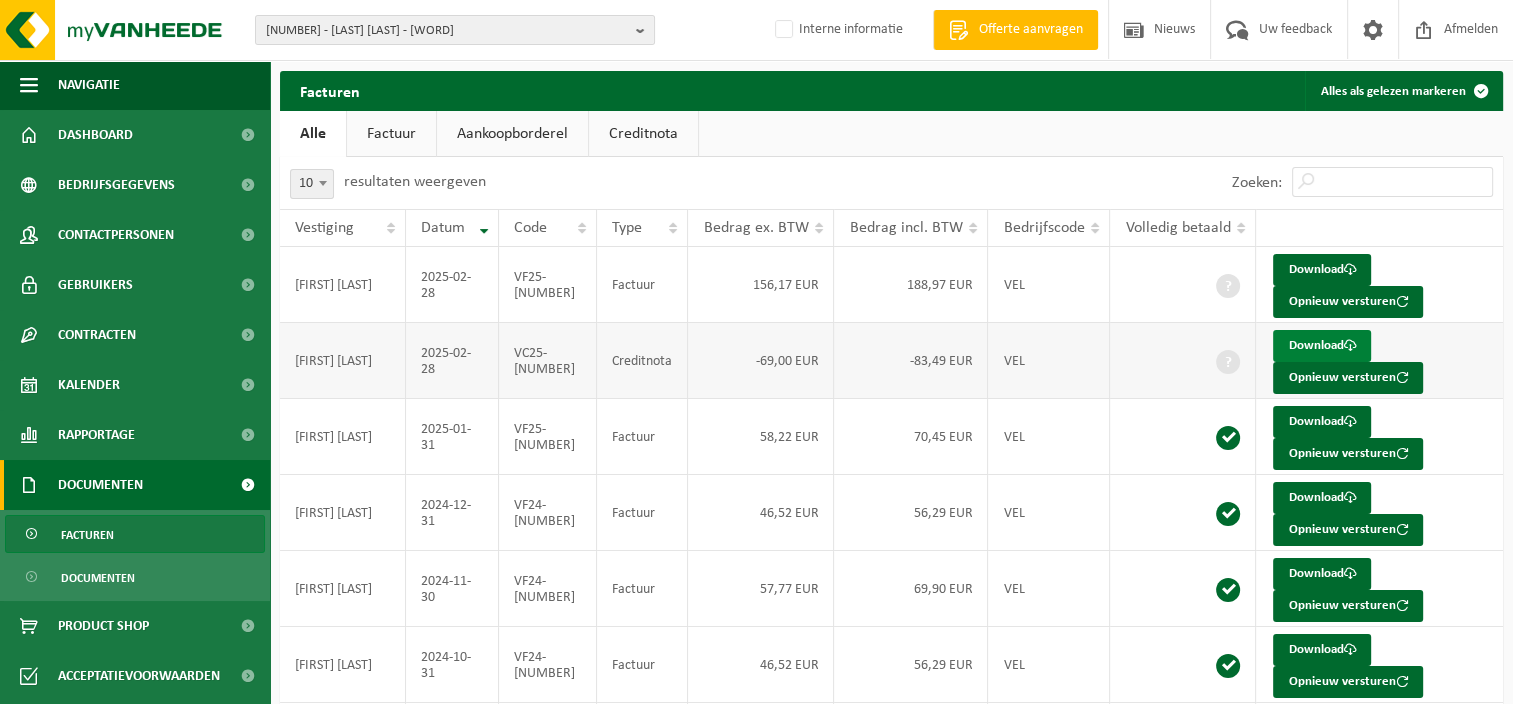 click on "Download" at bounding box center [1322, 346] 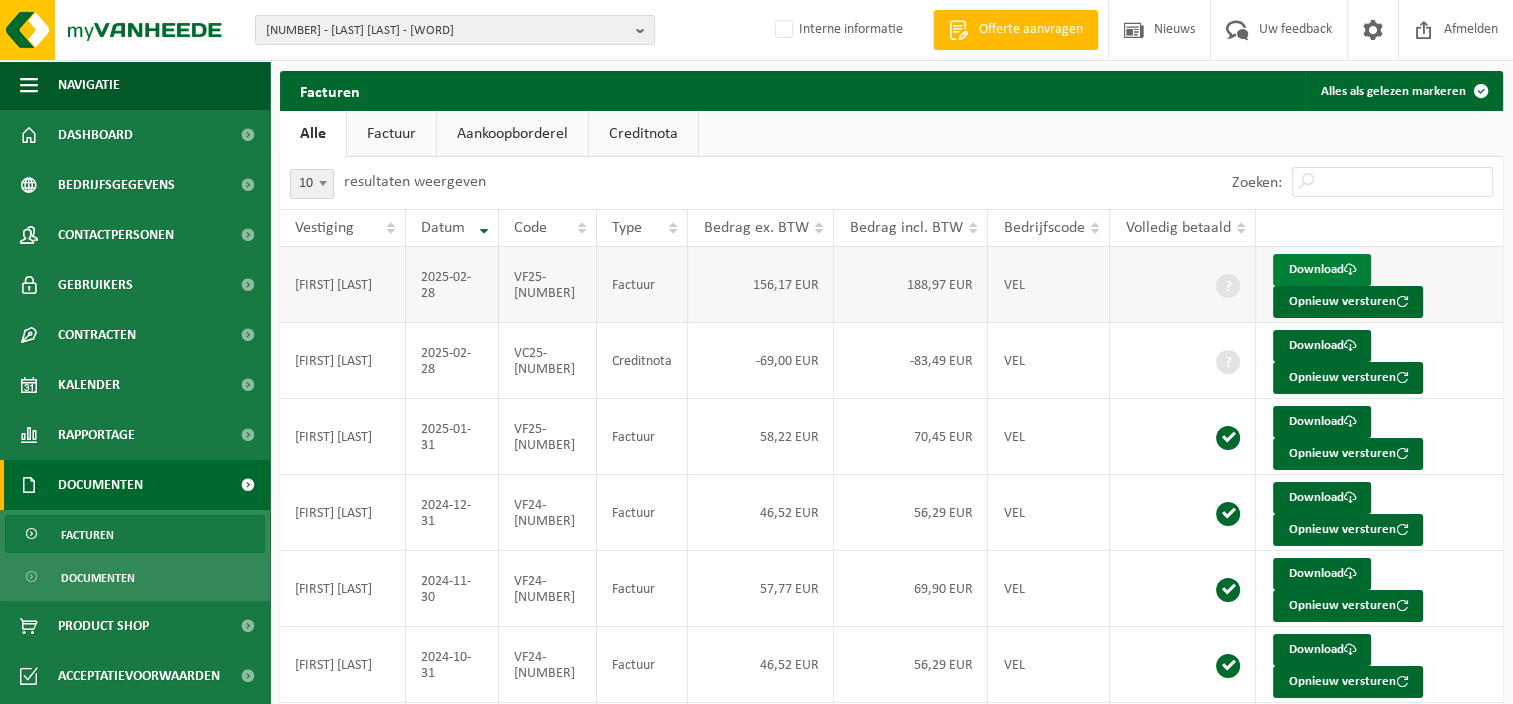 click on "Download" at bounding box center (1322, 270) 